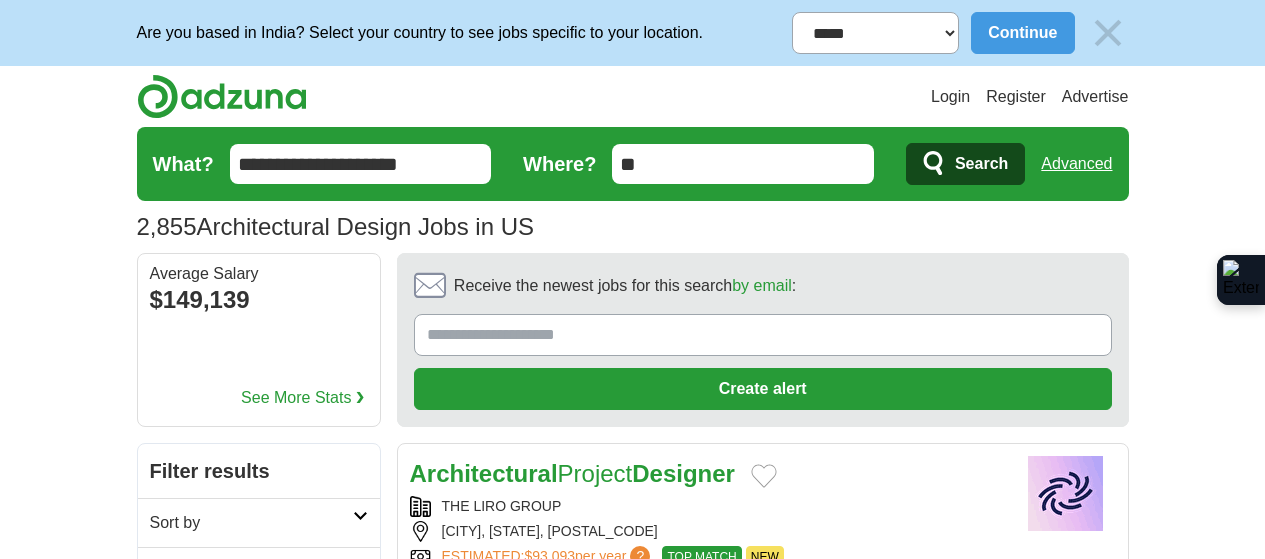 scroll, scrollTop: 0, scrollLeft: 0, axis: both 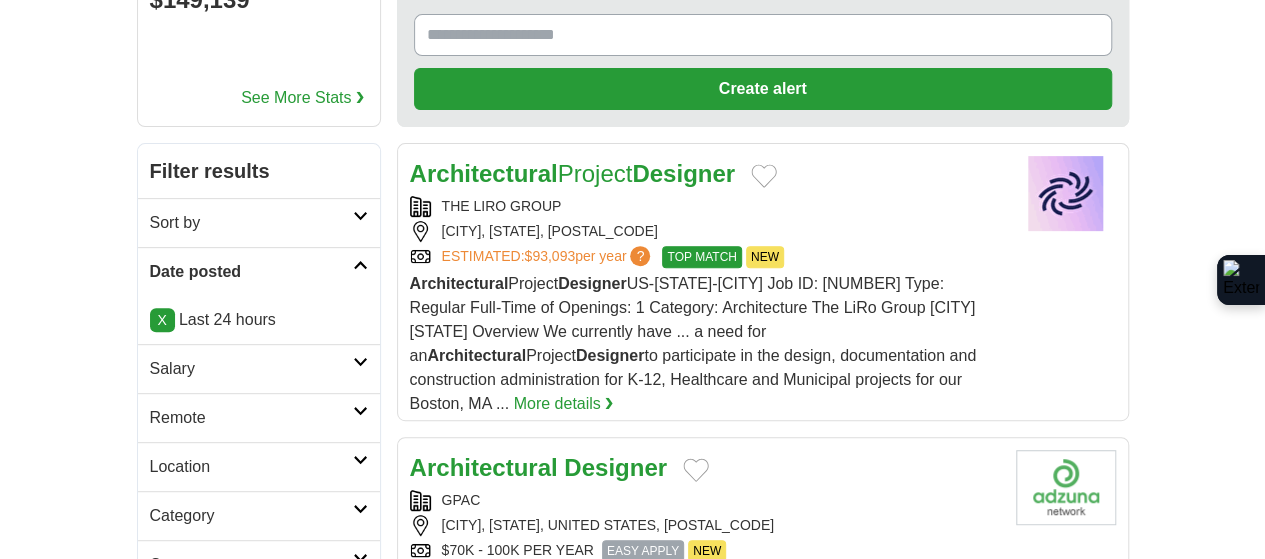 click on "**********" at bounding box center (633, 1727) 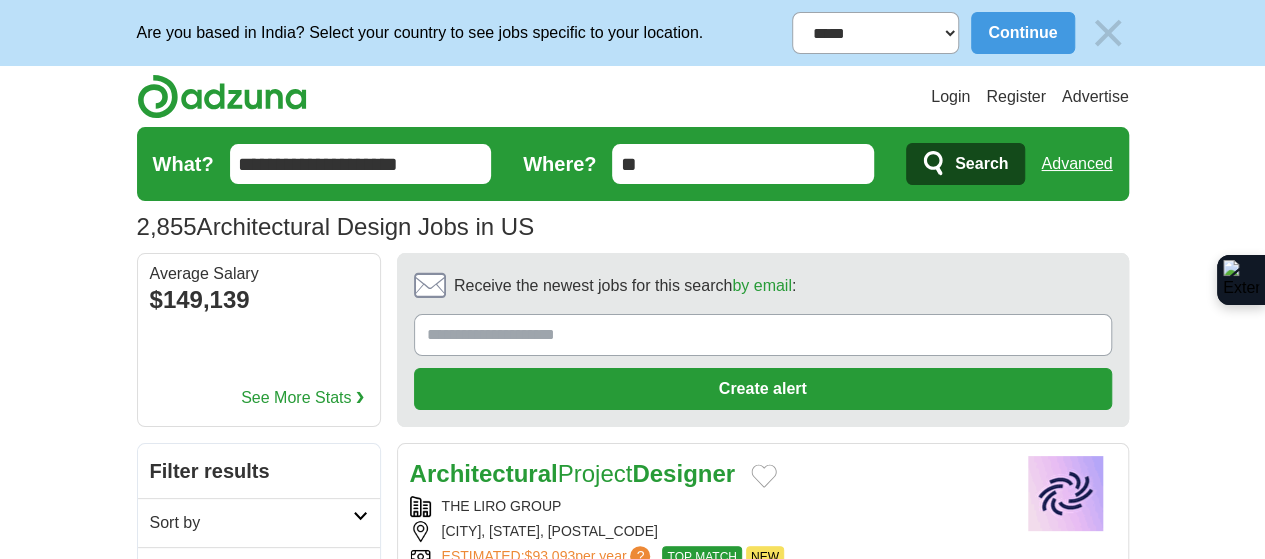 click on "**********" at bounding box center [361, 164] 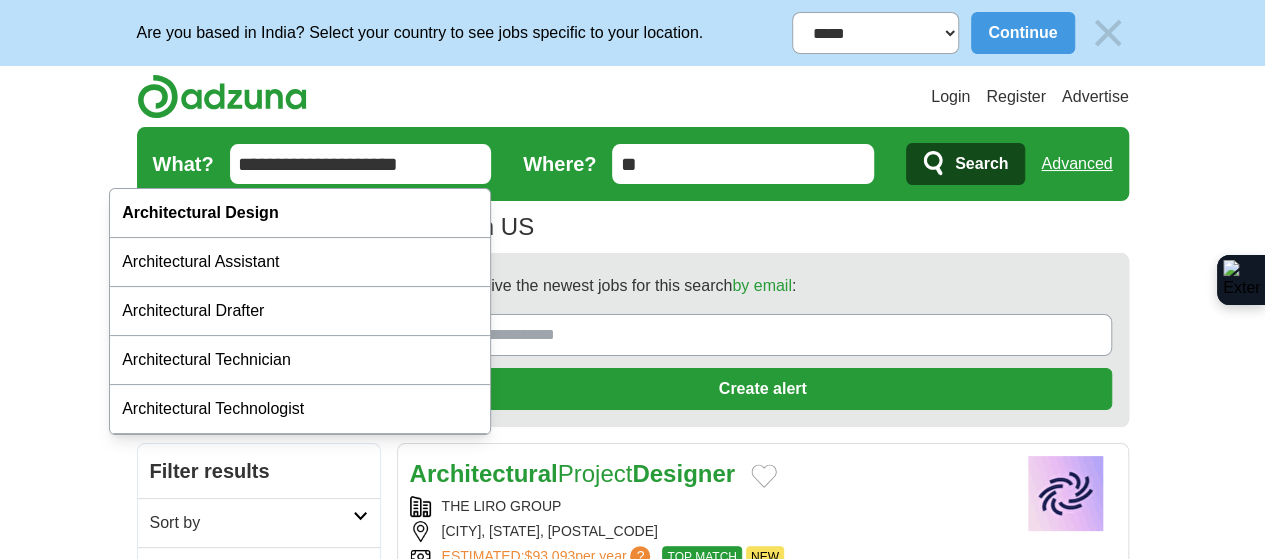 click on "Architectural Design" at bounding box center (200, 212) 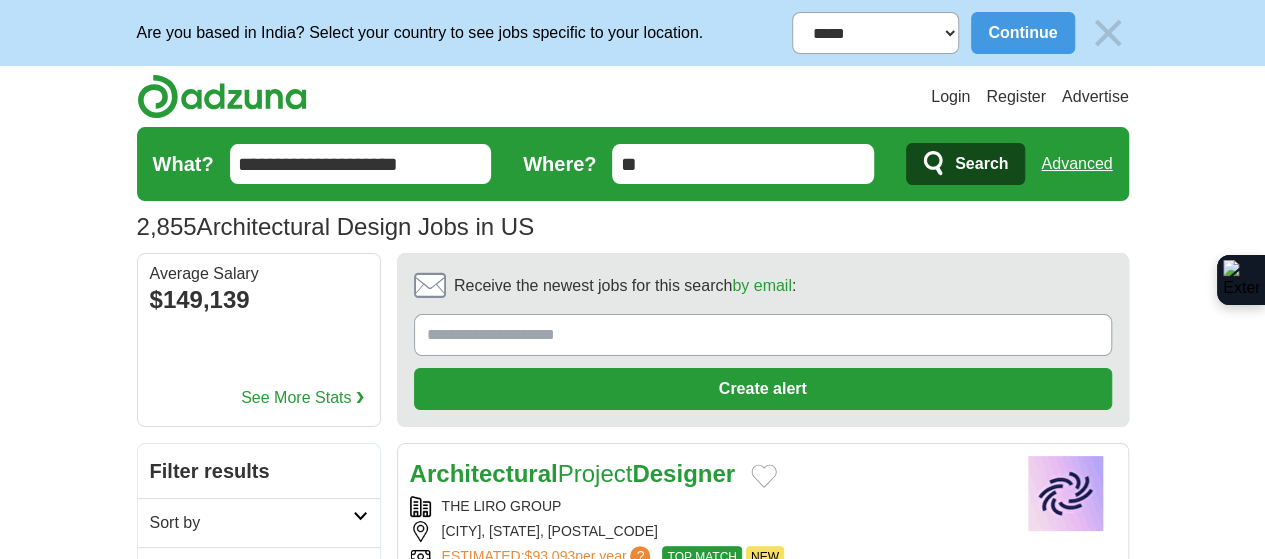 scroll, scrollTop: 0, scrollLeft: 0, axis: both 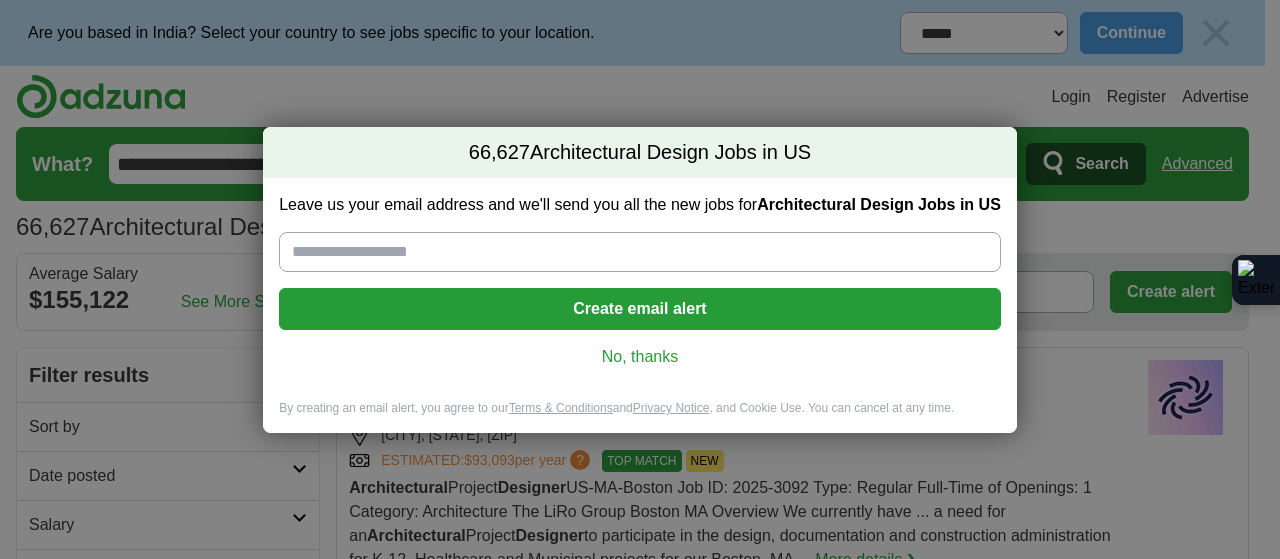 click on "No, thanks" at bounding box center [640, 357] 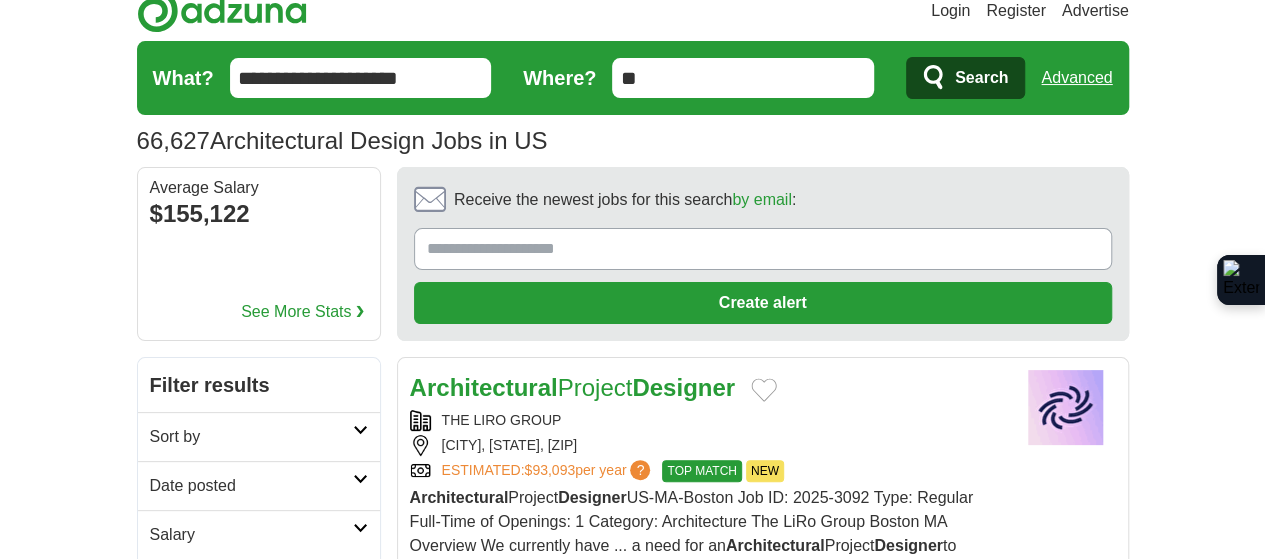 scroll, scrollTop: 100, scrollLeft: 0, axis: vertical 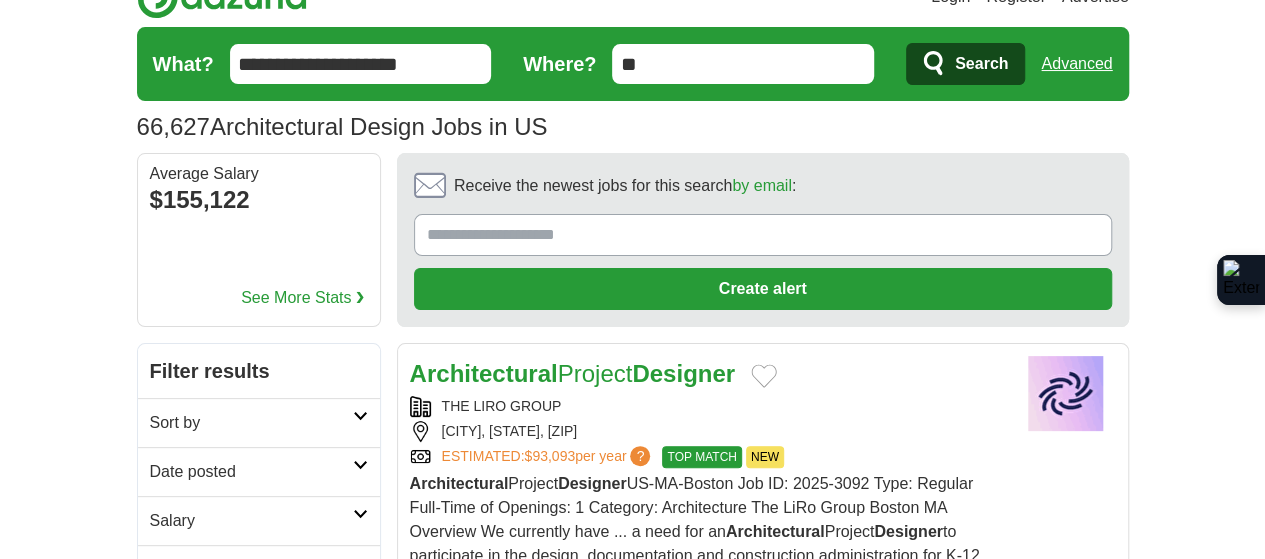 click at bounding box center (360, 416) 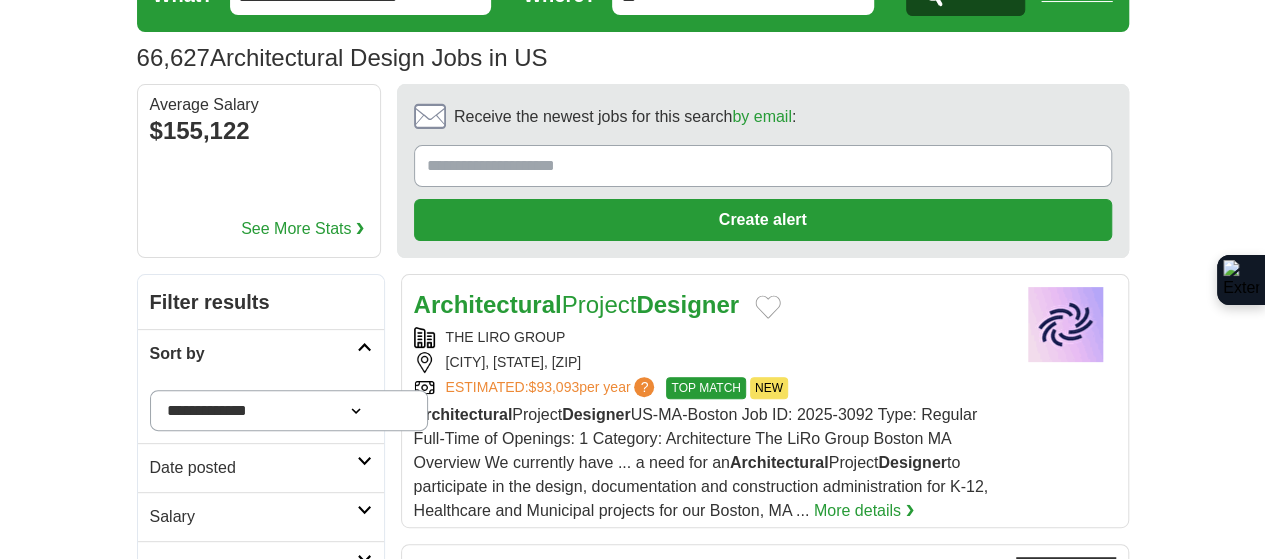 scroll, scrollTop: 200, scrollLeft: 0, axis: vertical 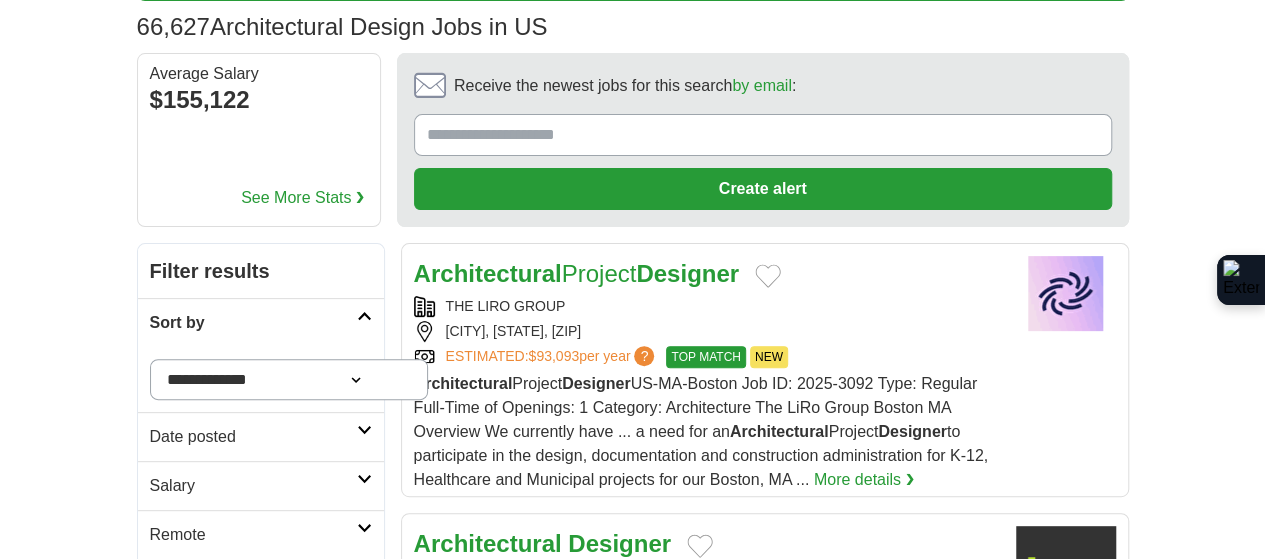 click on "Date posted" at bounding box center [261, 436] 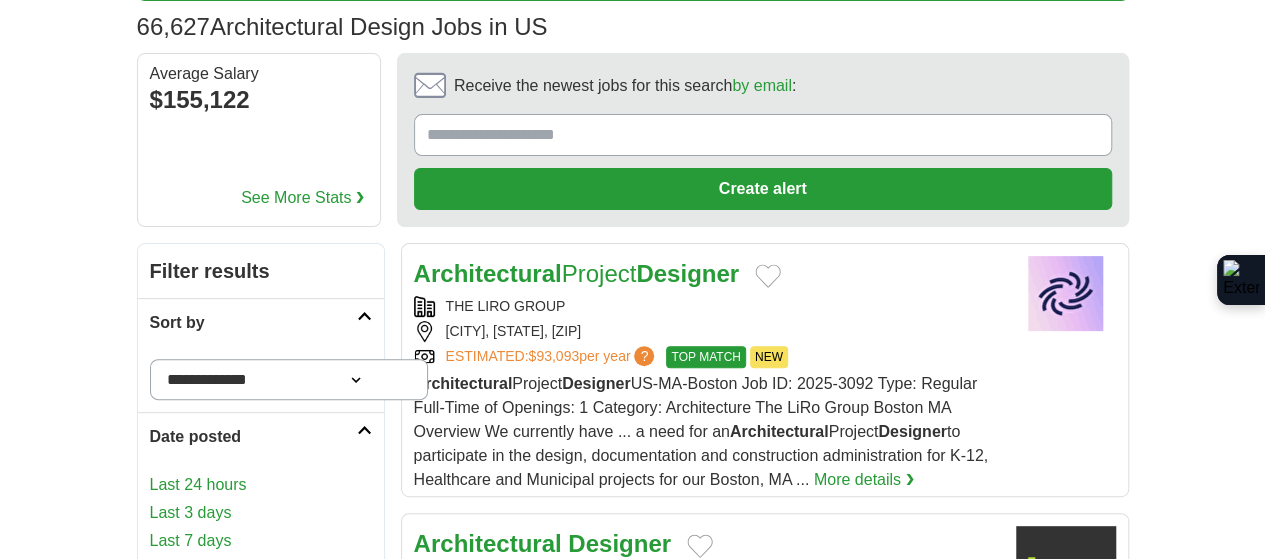 click on "Last 3 days" at bounding box center [261, 513] 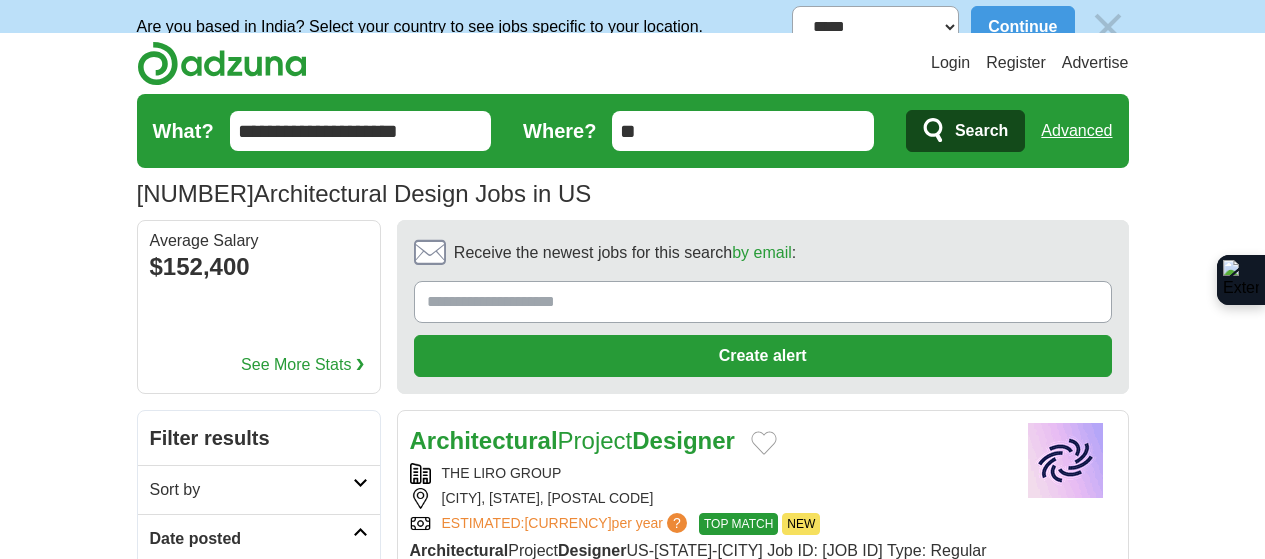 scroll, scrollTop: 0, scrollLeft: 0, axis: both 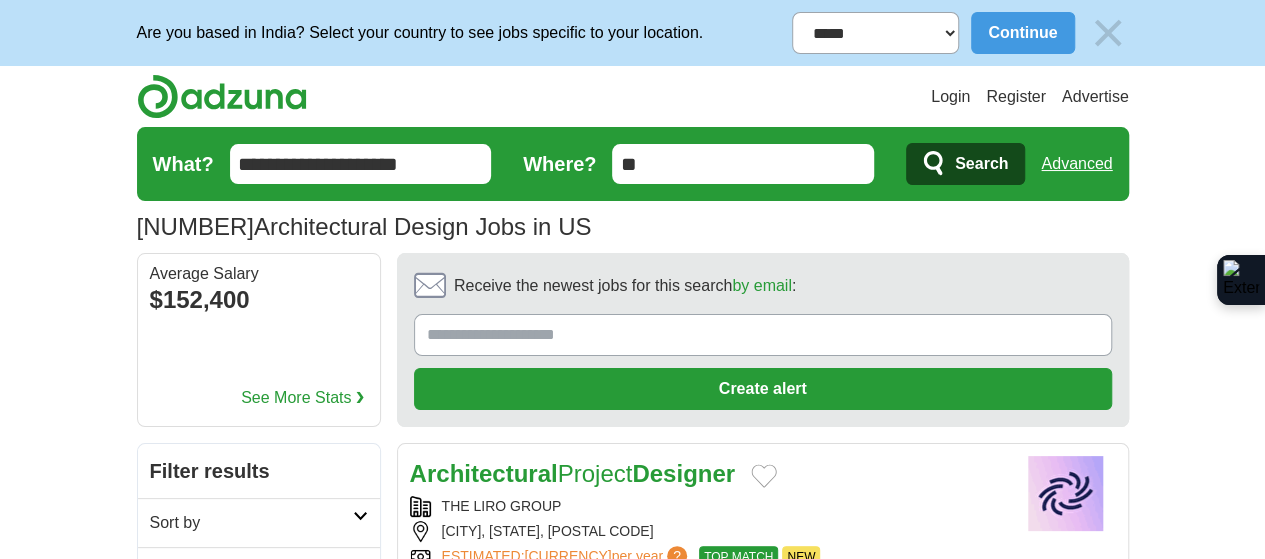 click on "**********" at bounding box center [361, 164] 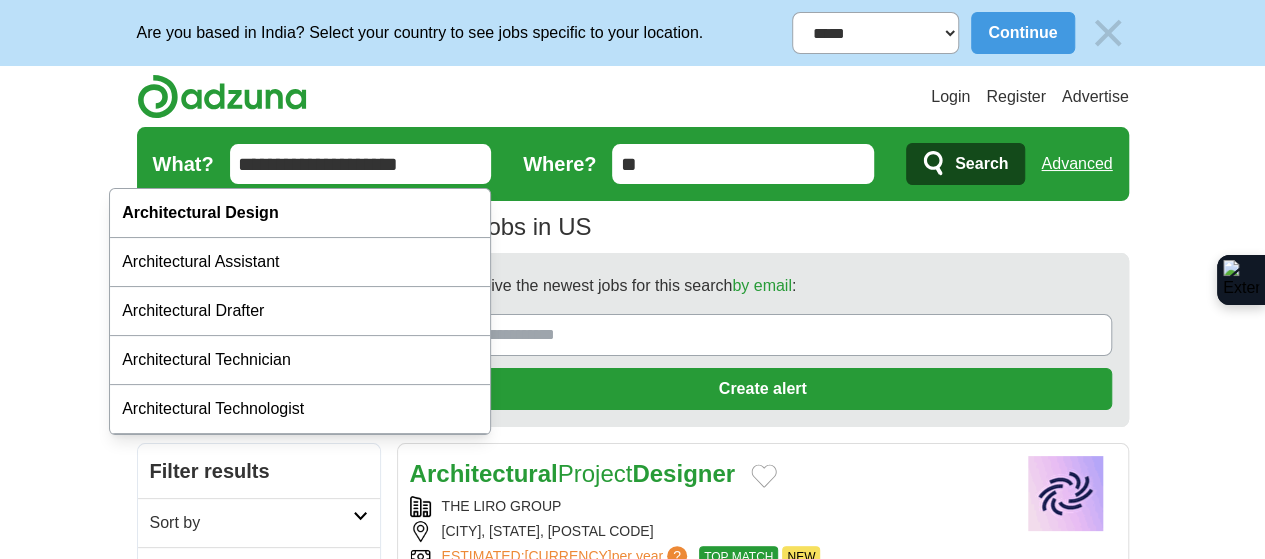 click on "**********" at bounding box center [361, 164] 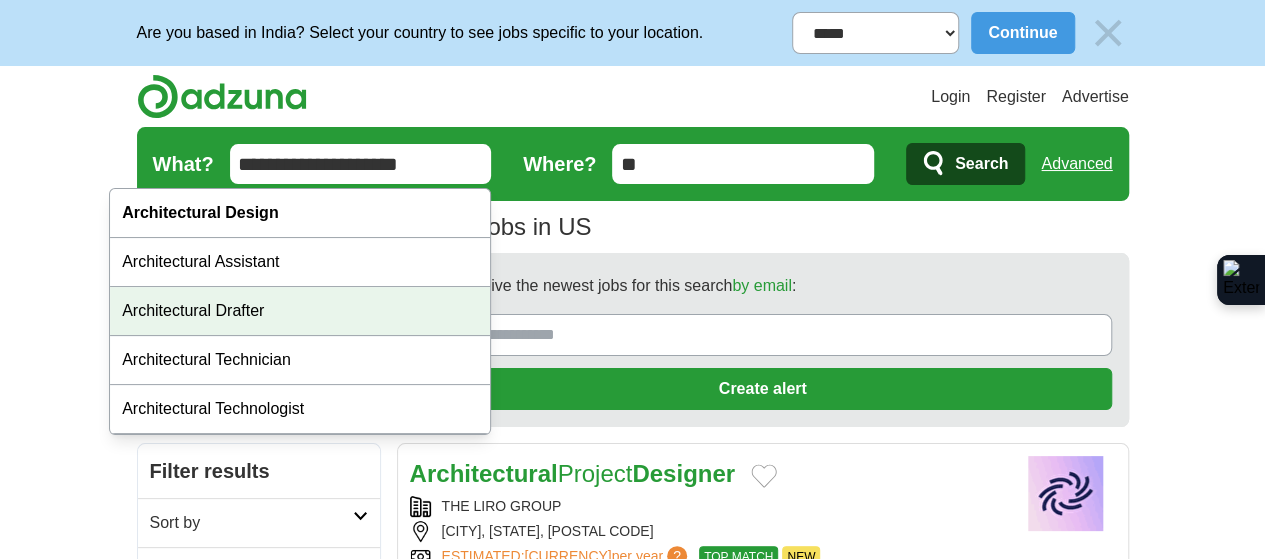 click on "Architectural Drafter" at bounding box center [300, 311] 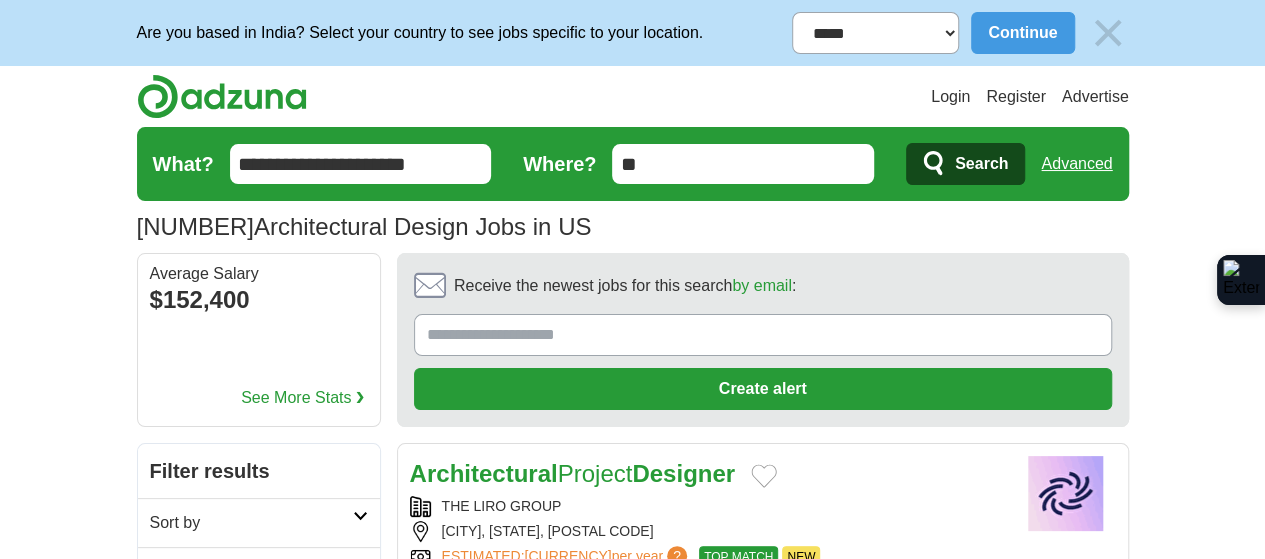 click on "Search" at bounding box center [981, 164] 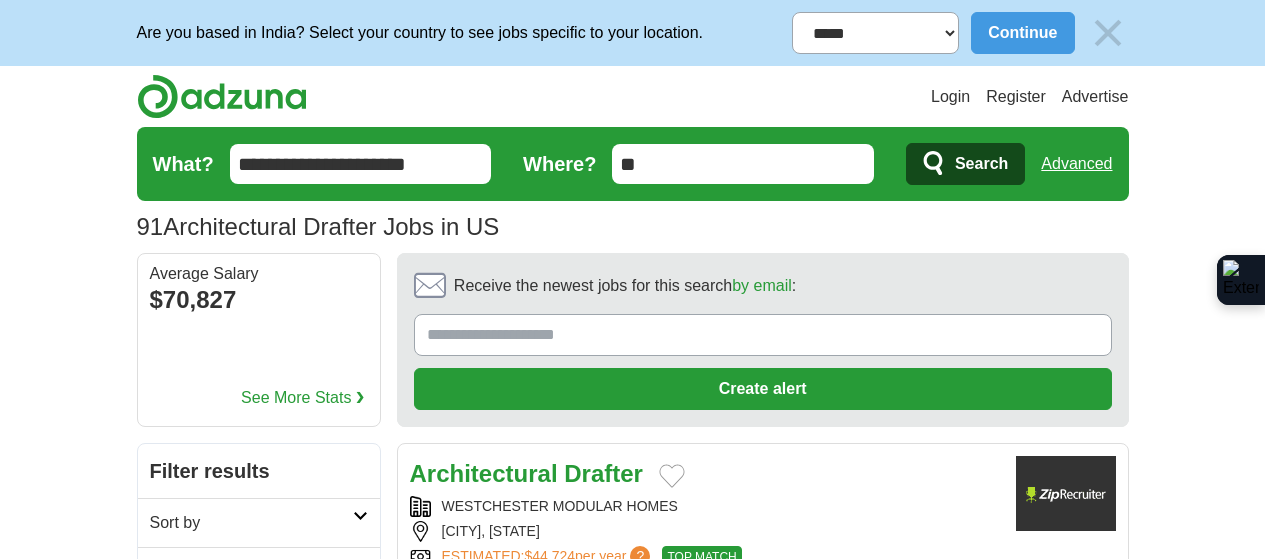 scroll, scrollTop: 0, scrollLeft: 0, axis: both 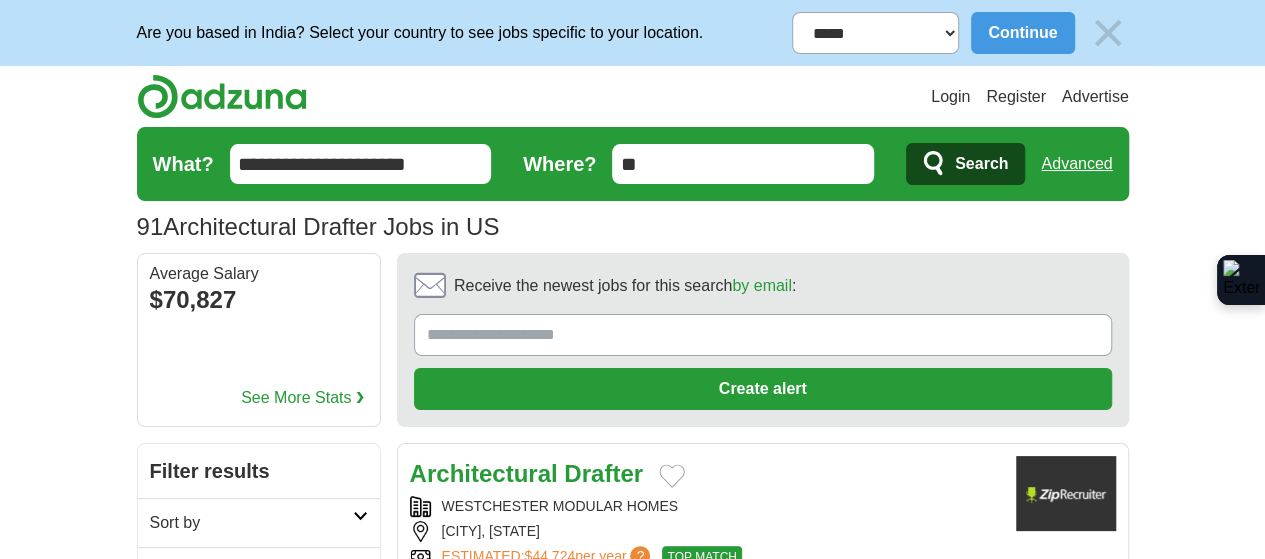 click on "Sort by" at bounding box center [251, 523] 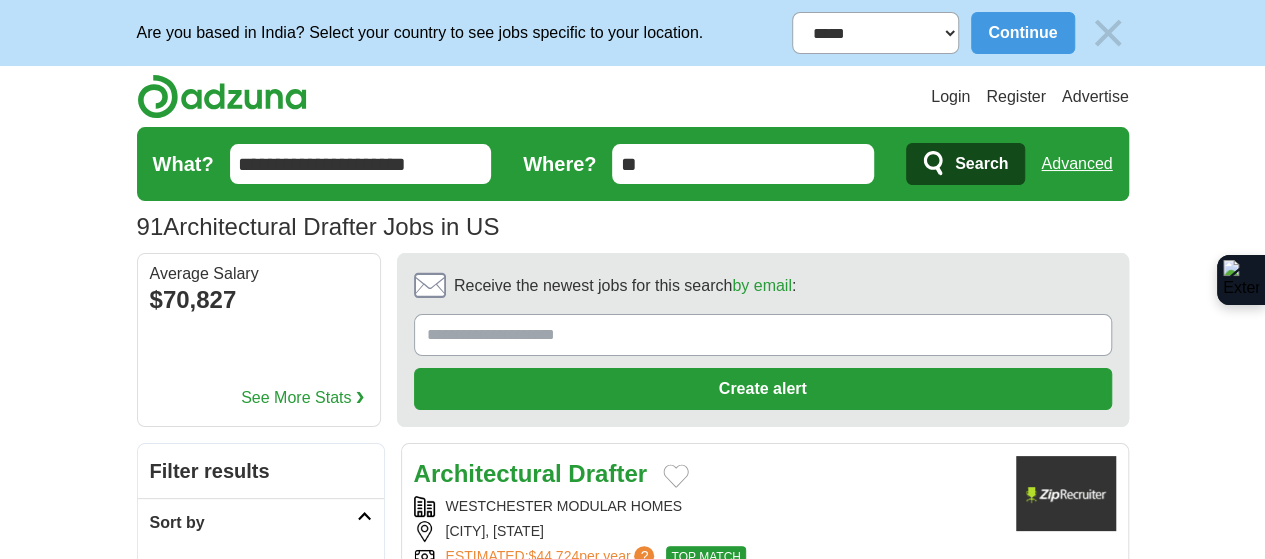 scroll, scrollTop: 0, scrollLeft: 0, axis: both 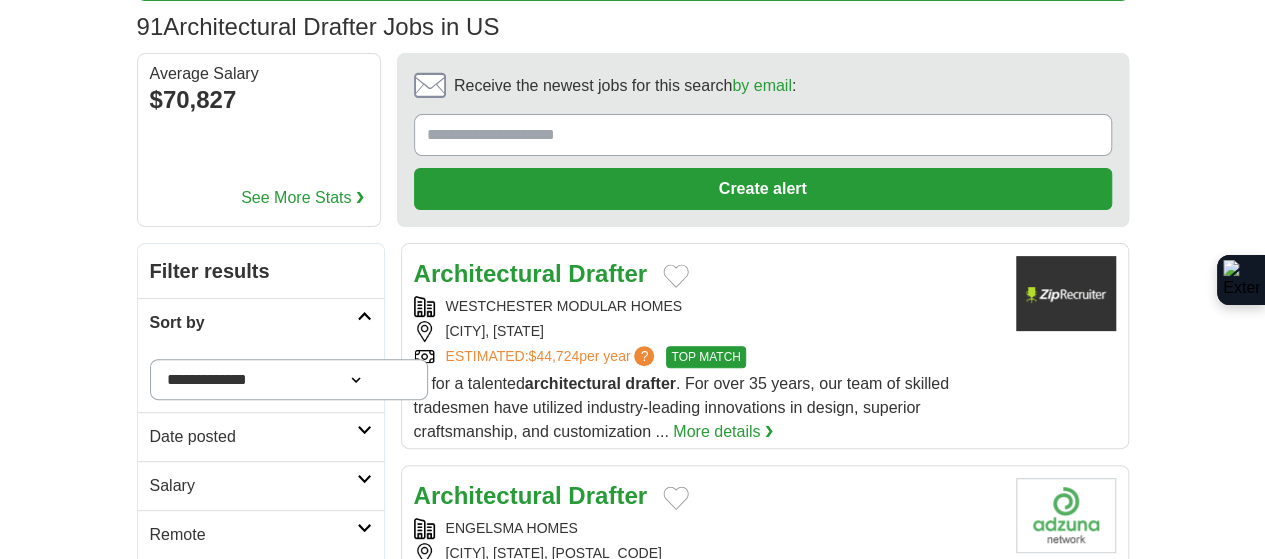 click on "Date posted" at bounding box center (253, 437) 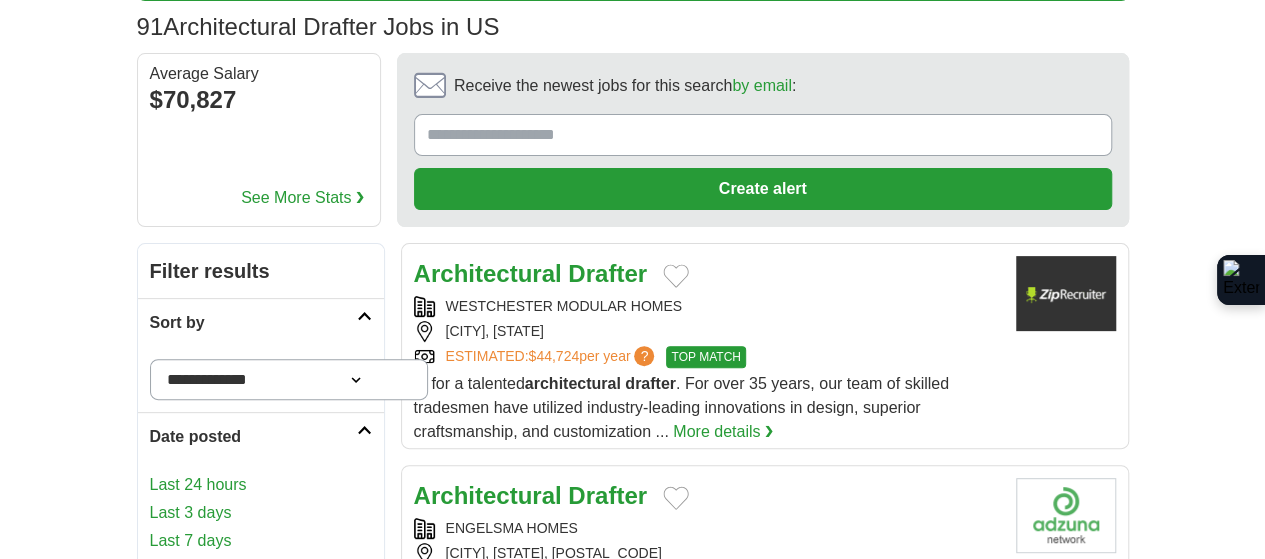 click on "Last 3 days" at bounding box center (261, 513) 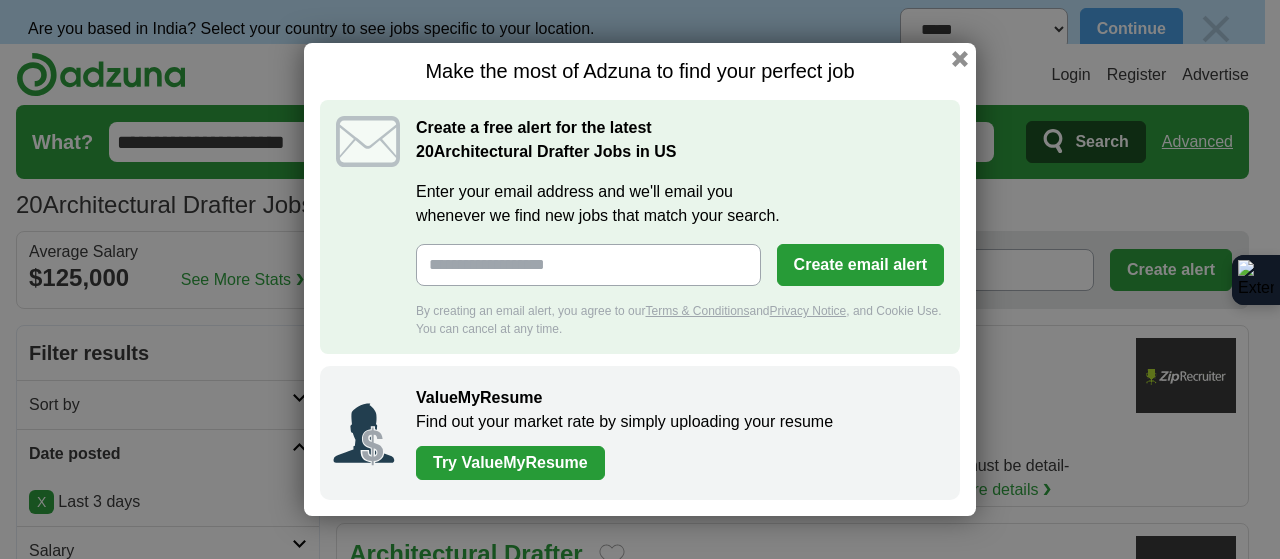 scroll, scrollTop: 0, scrollLeft: 0, axis: both 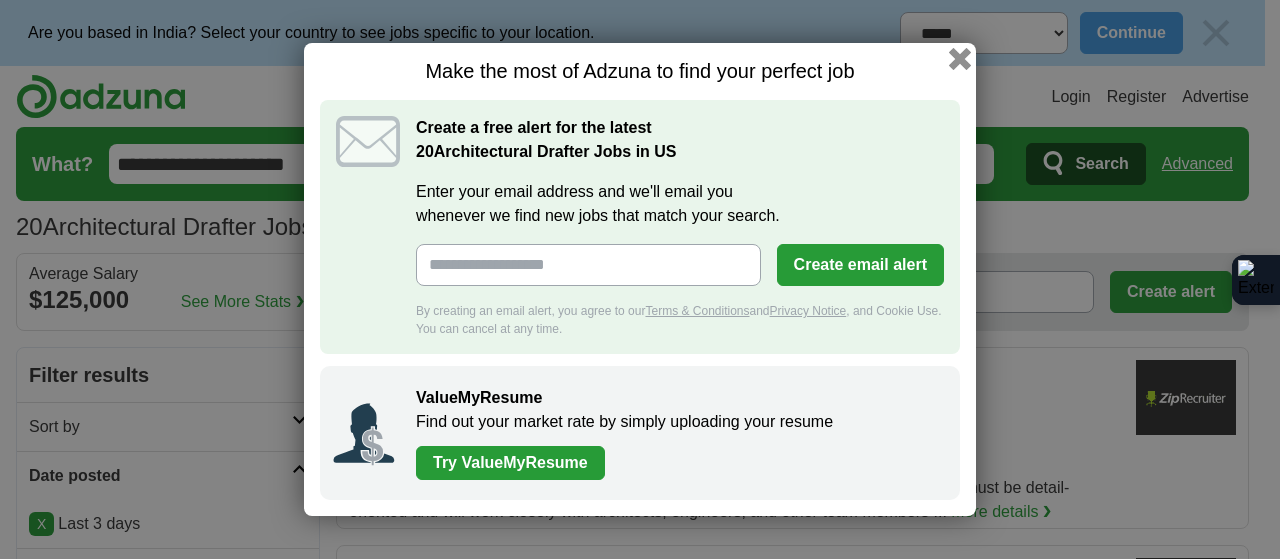 click at bounding box center [960, 59] 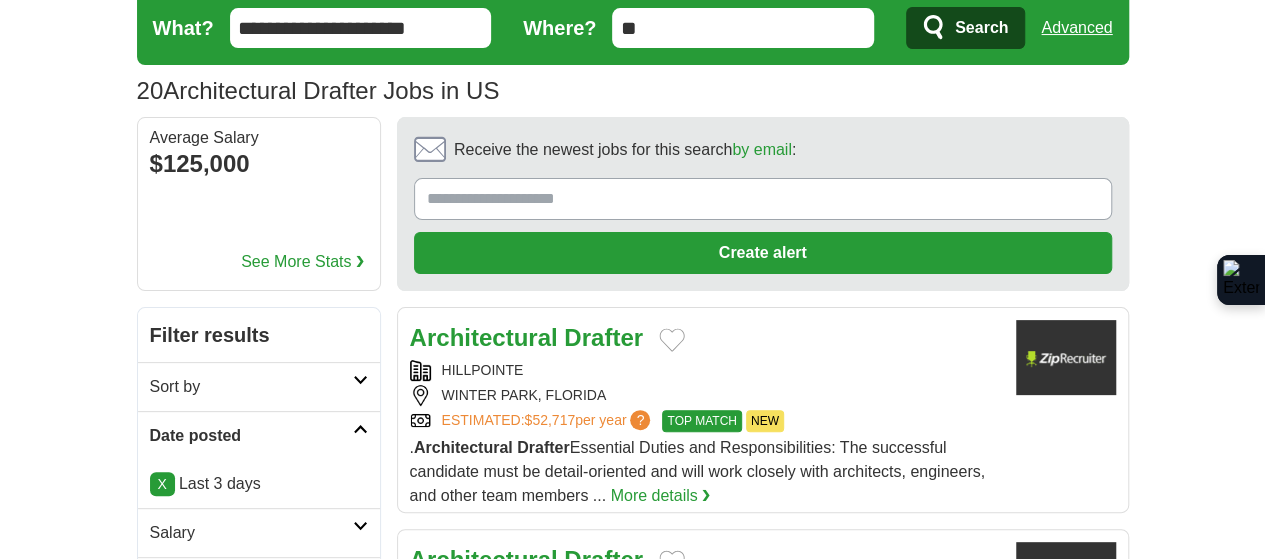 scroll, scrollTop: 200, scrollLeft: 0, axis: vertical 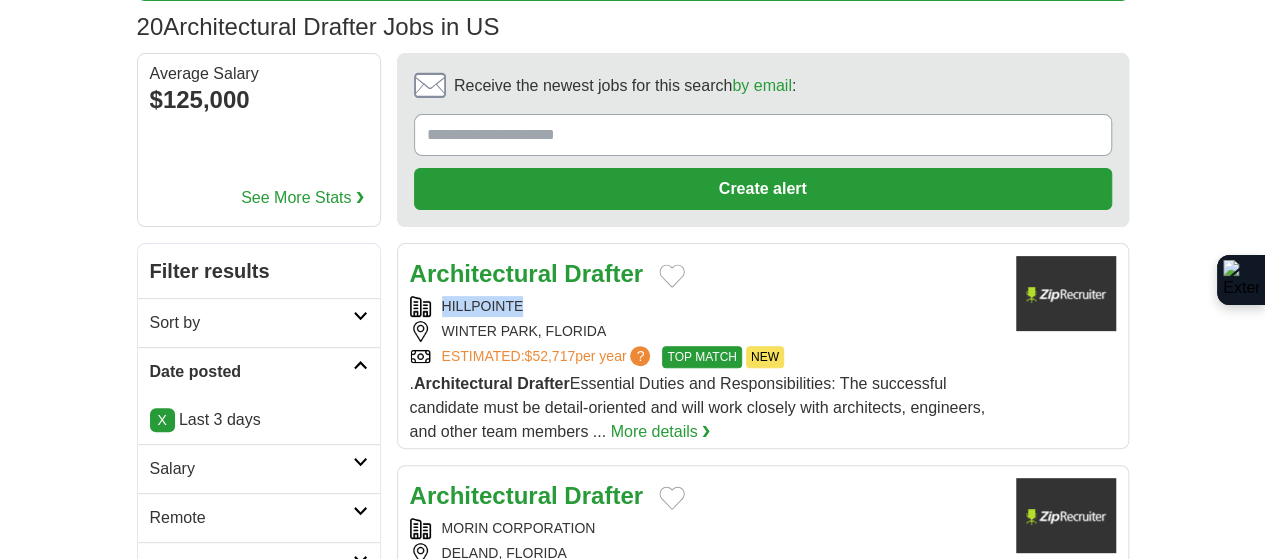 drag, startPoint x: 378, startPoint y: 199, endPoint x: 503, endPoint y: 212, distance: 125.67418 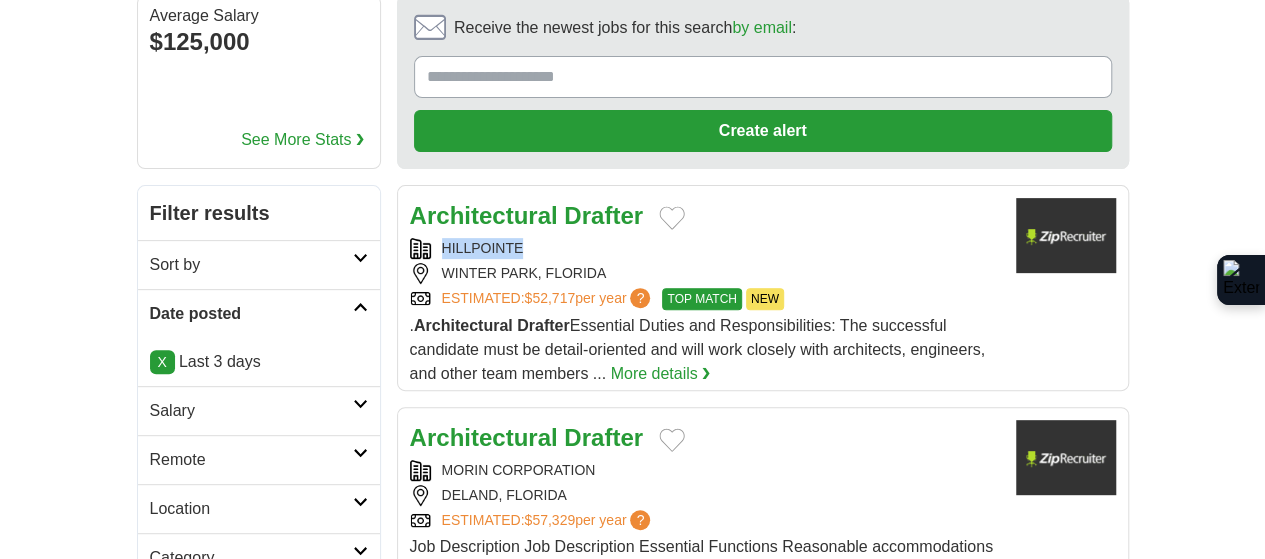 scroll, scrollTop: 300, scrollLeft: 0, axis: vertical 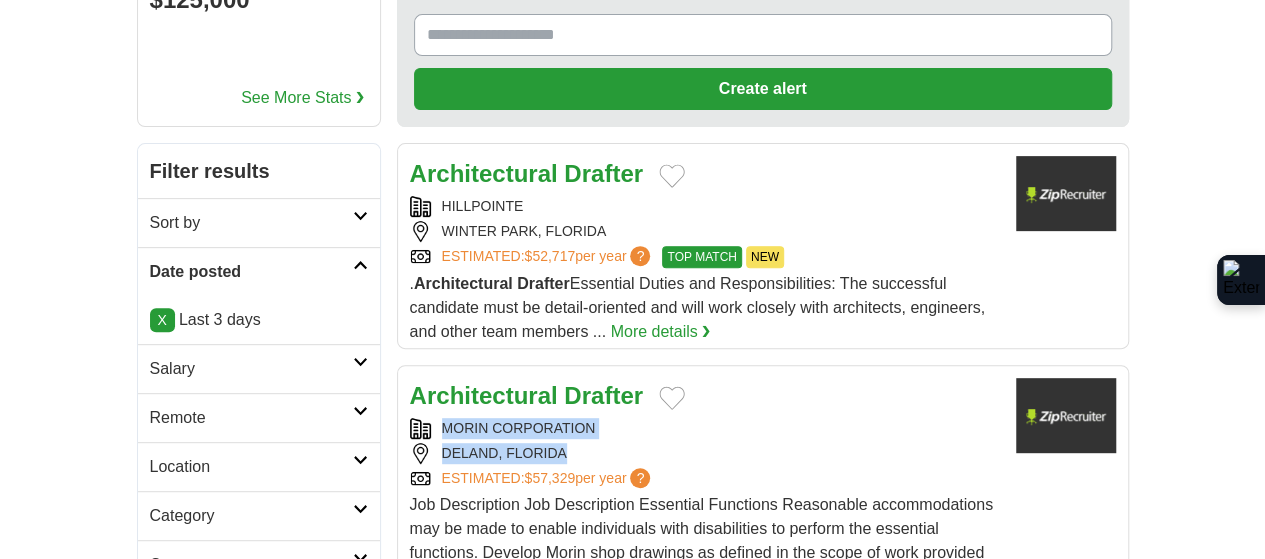 drag, startPoint x: 383, startPoint y: 293, endPoint x: 529, endPoint y: 327, distance: 149.90663 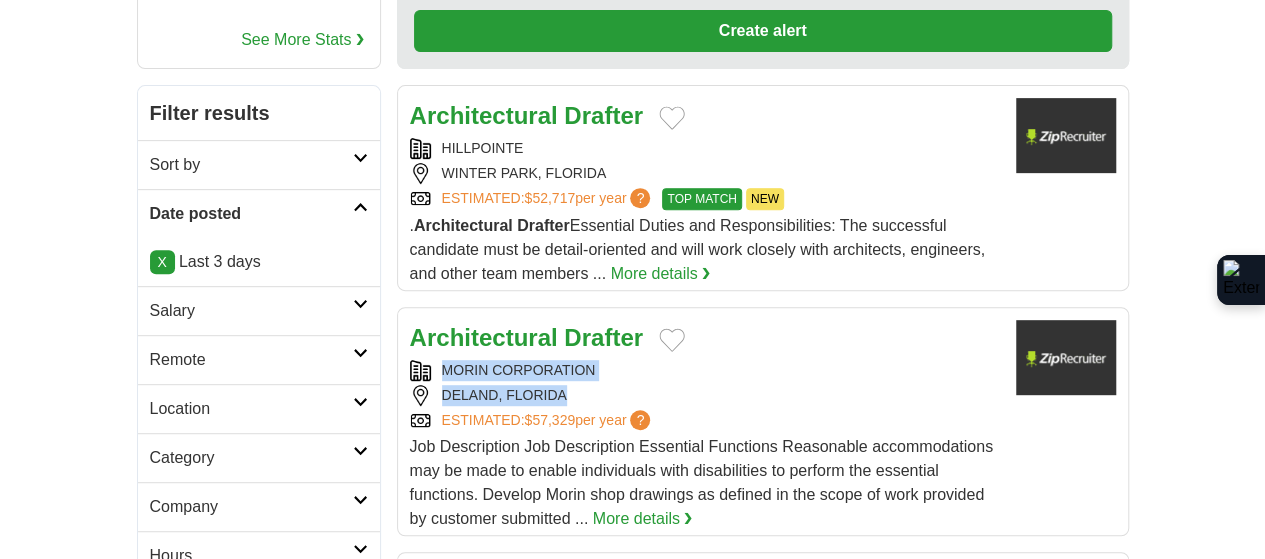 scroll, scrollTop: 500, scrollLeft: 0, axis: vertical 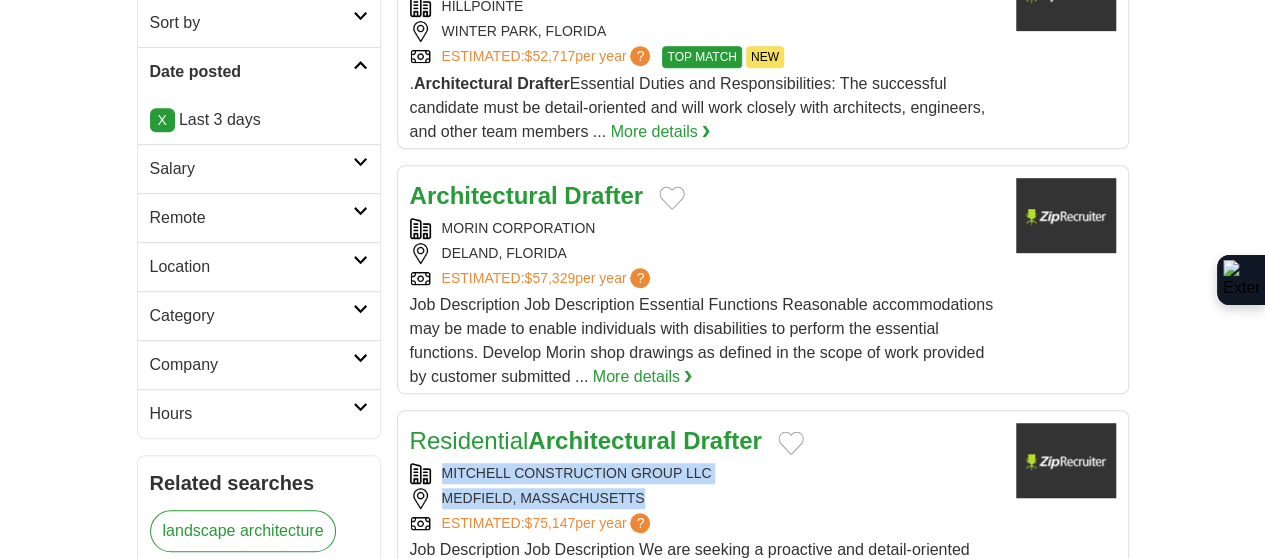 drag, startPoint x: 397, startPoint y: 313, endPoint x: 660, endPoint y: 346, distance: 265.06226 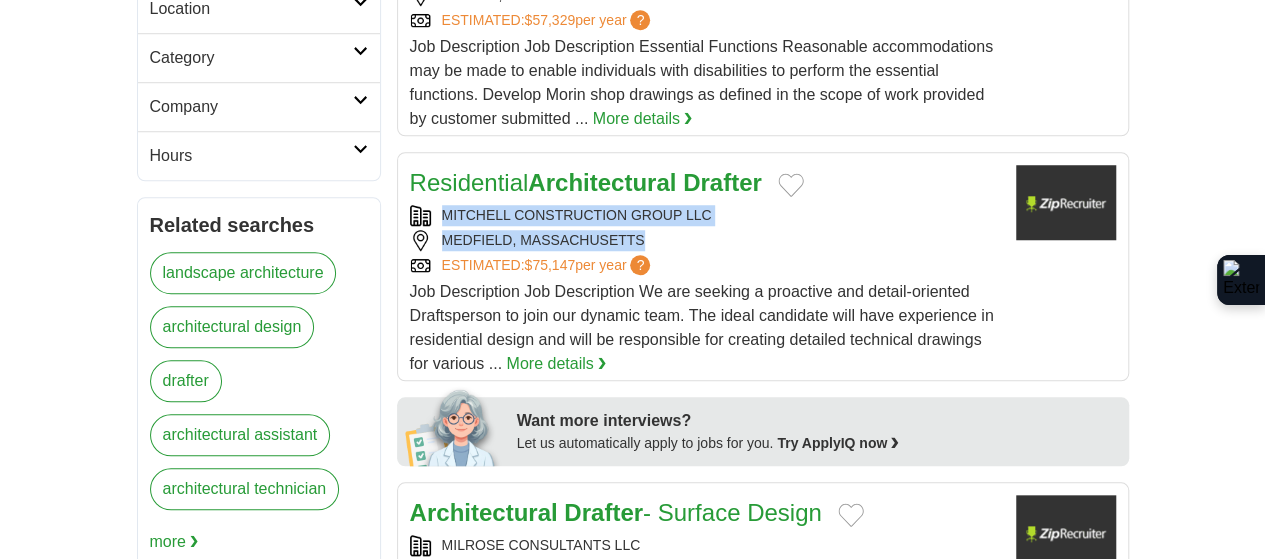 scroll, scrollTop: 800, scrollLeft: 0, axis: vertical 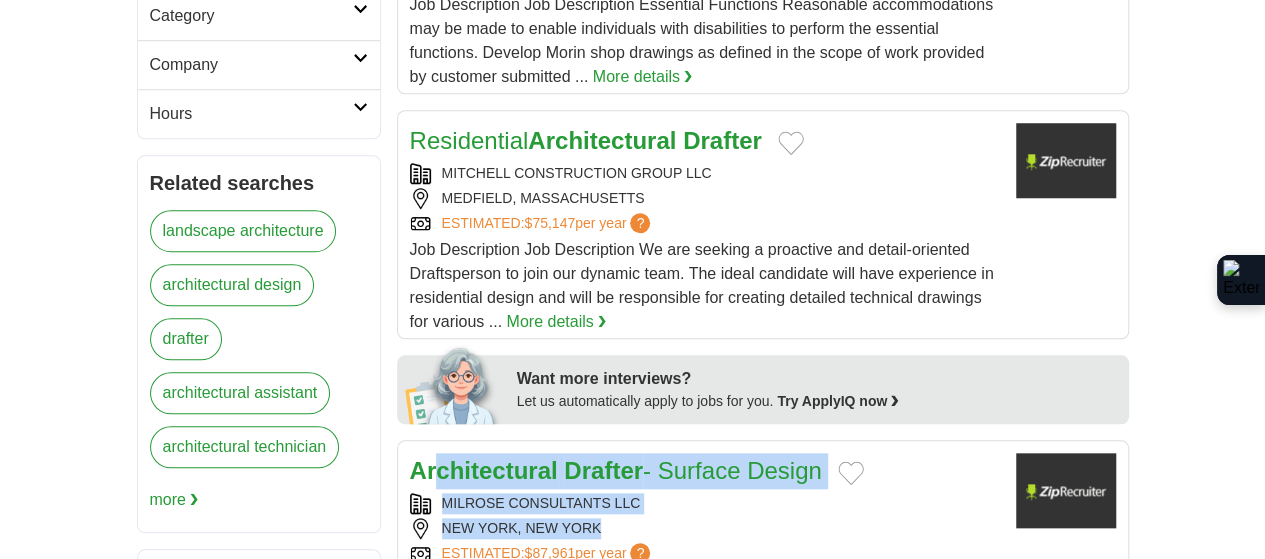 drag, startPoint x: 376, startPoint y: 315, endPoint x: 914, endPoint y: 351, distance: 539.2031 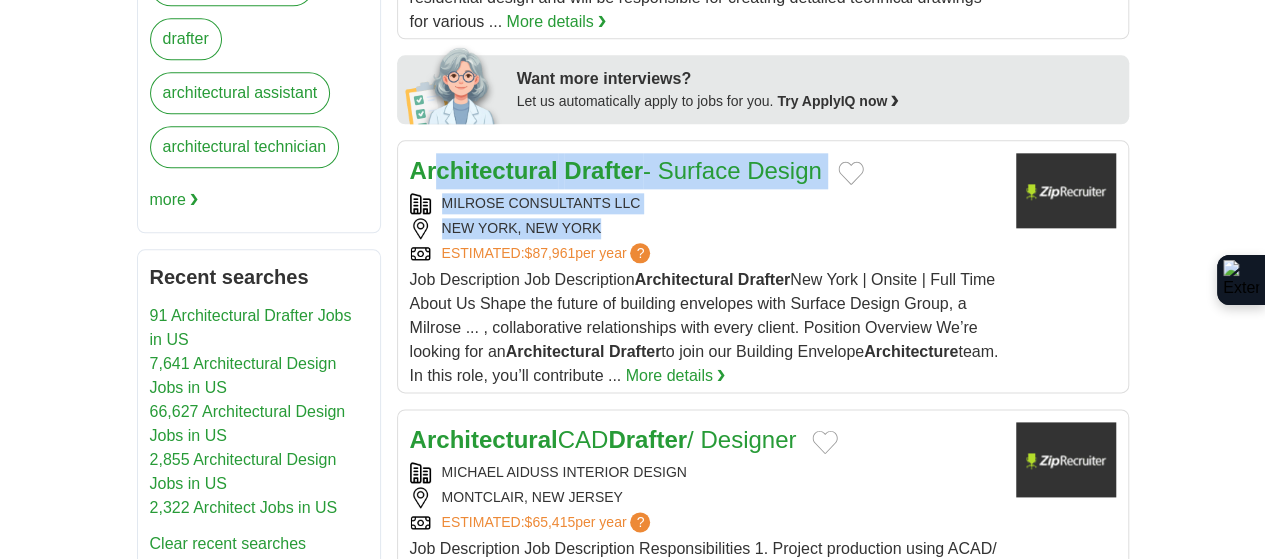 scroll, scrollTop: 1200, scrollLeft: 0, axis: vertical 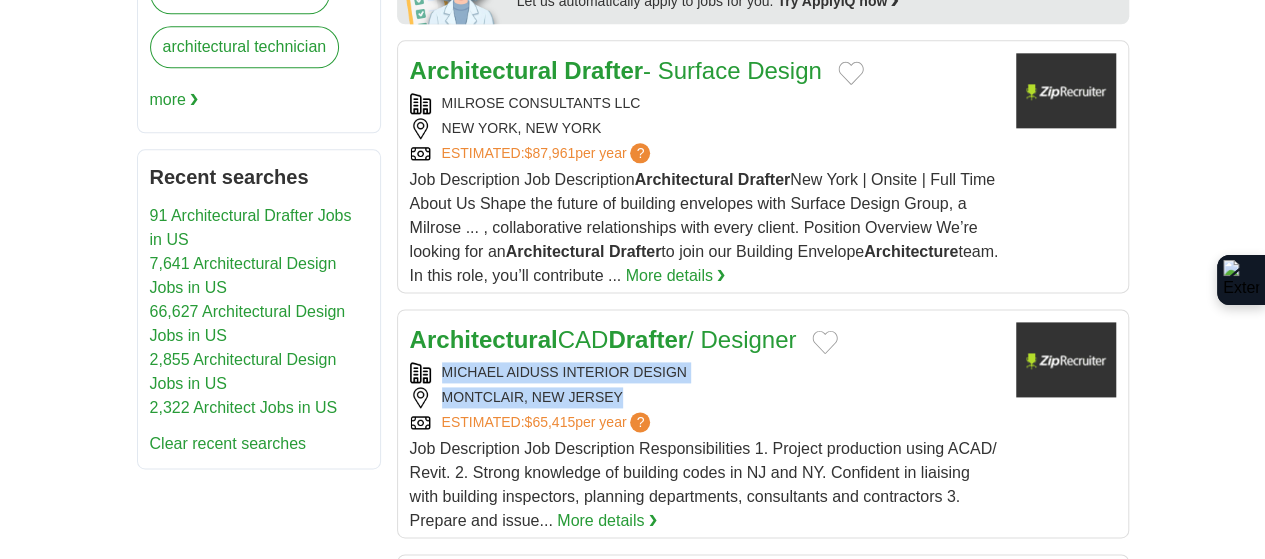 copy on "MICHAEL AIDUSS INTERIOR DESIGN
MONTCLAIR, NEW JERSEY" 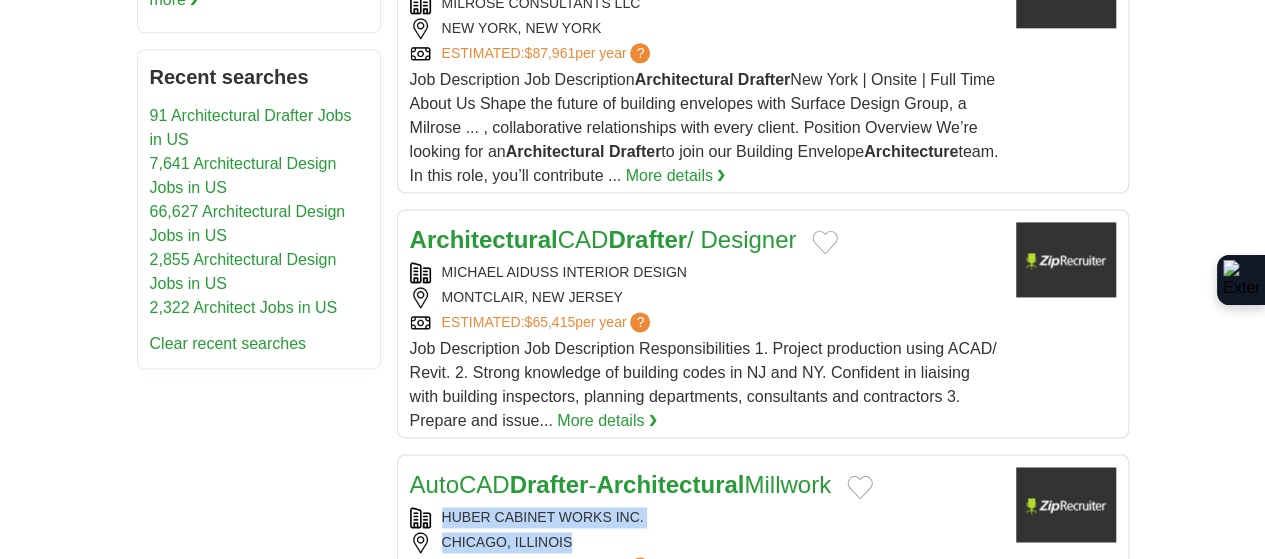 copy on "HUBER CABINET WORKS INC.
CHICAGO, ILLINOIS" 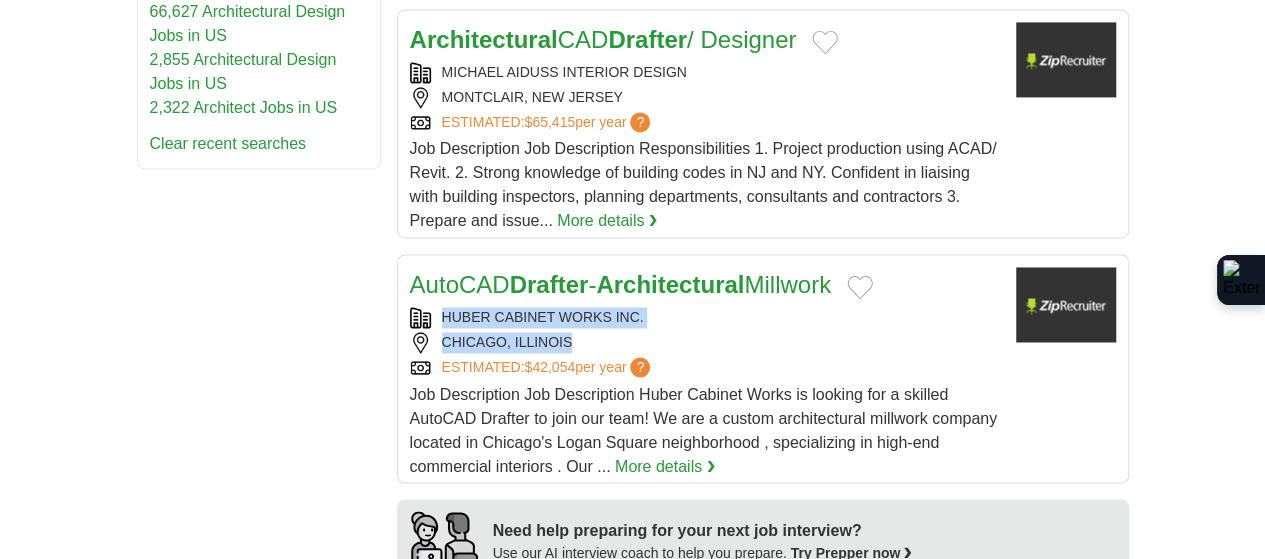 scroll, scrollTop: 1600, scrollLeft: 0, axis: vertical 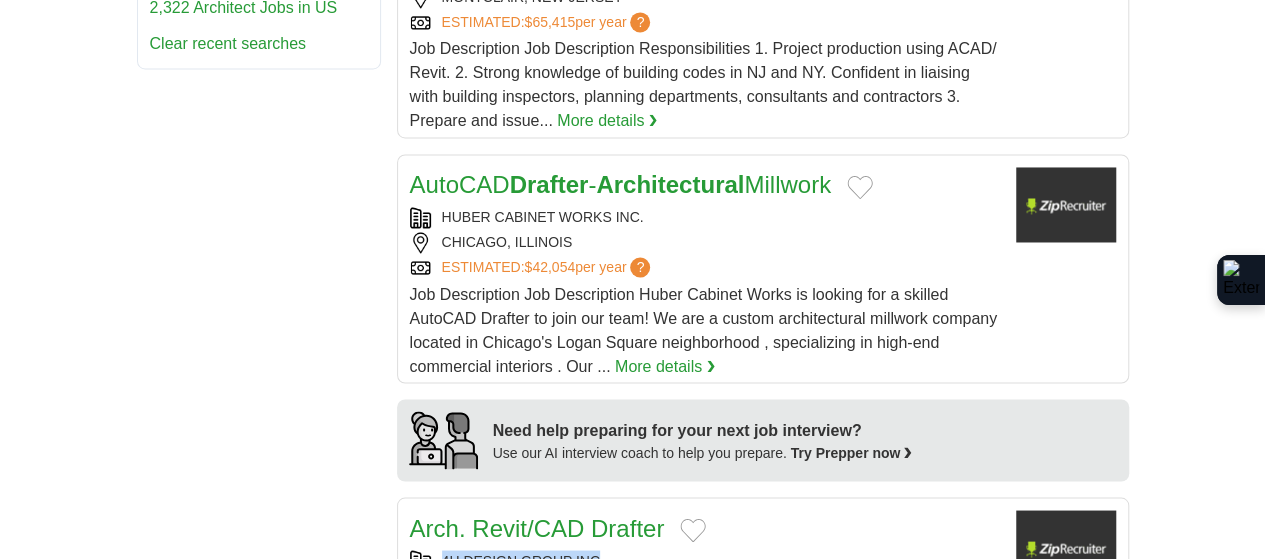 copy on "4H DESIGN GROUP INC" 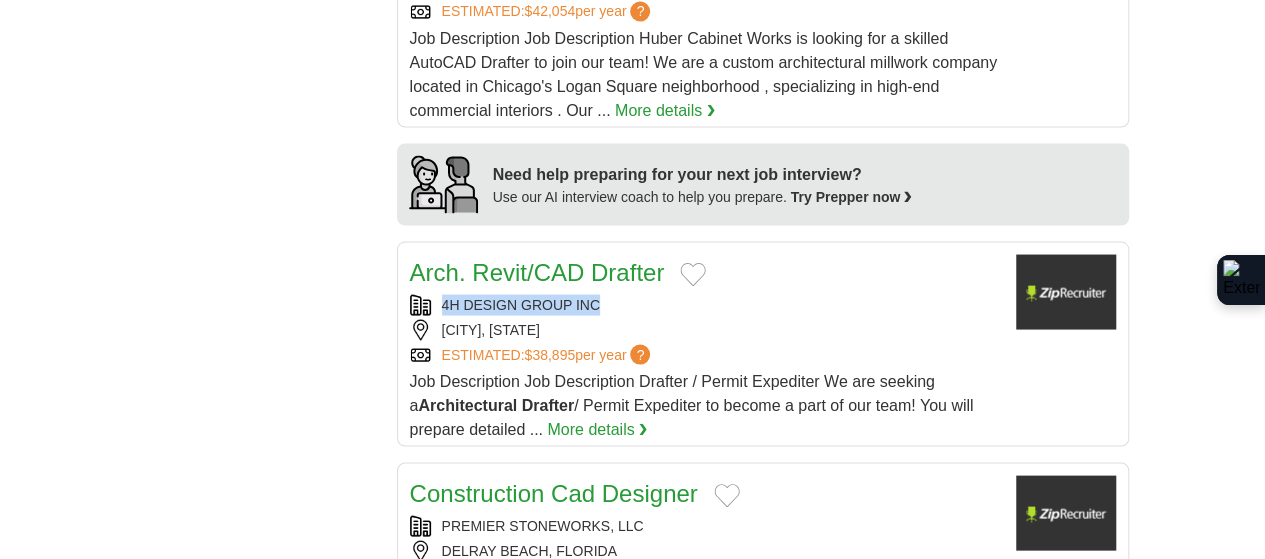 scroll, scrollTop: 1900, scrollLeft: 0, axis: vertical 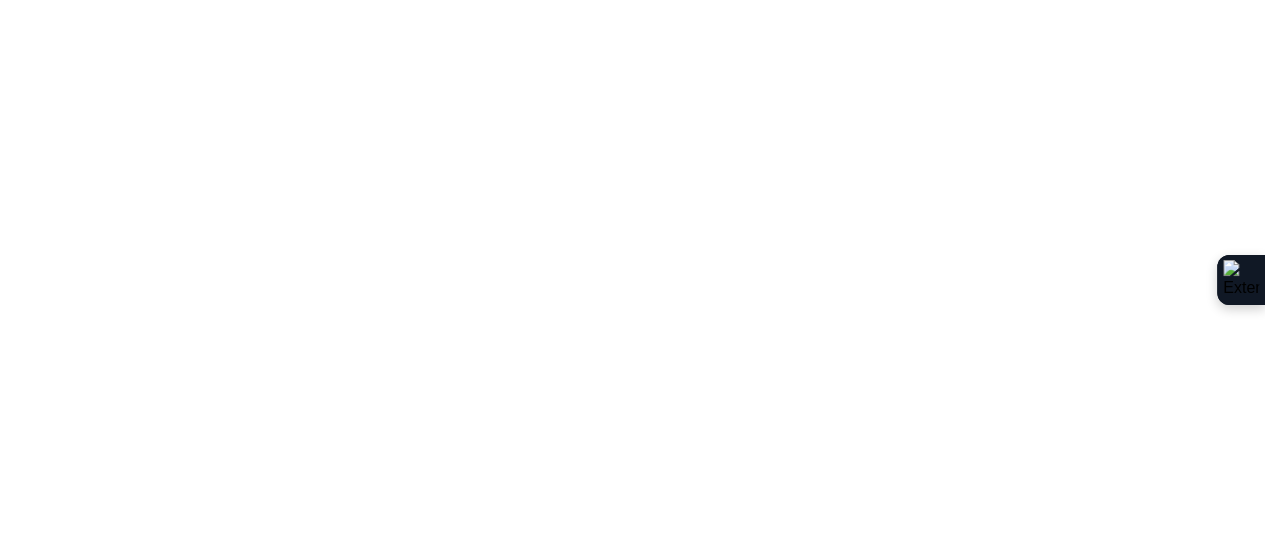 click on "2" at bounding box center (747, 876) 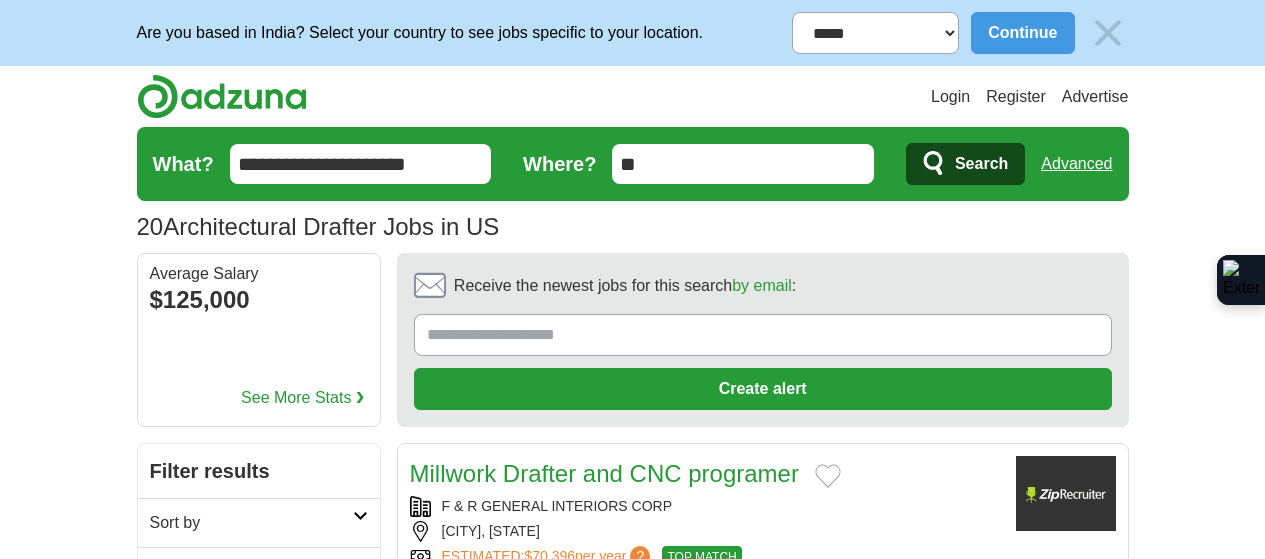 scroll, scrollTop: 363, scrollLeft: 0, axis: vertical 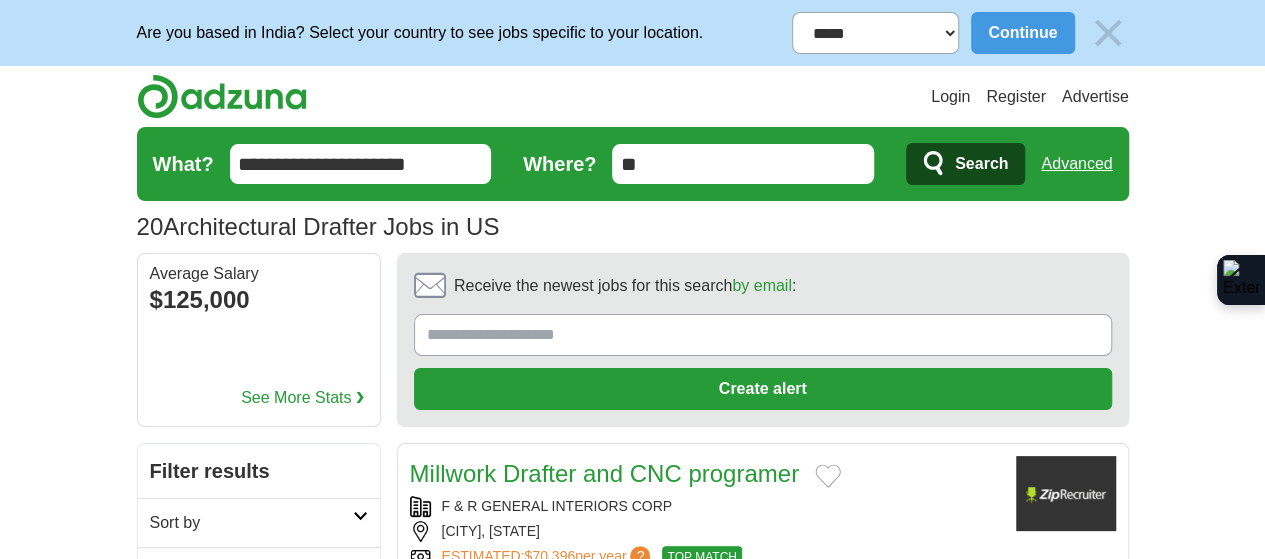 click on "**********" at bounding box center (361, 164) 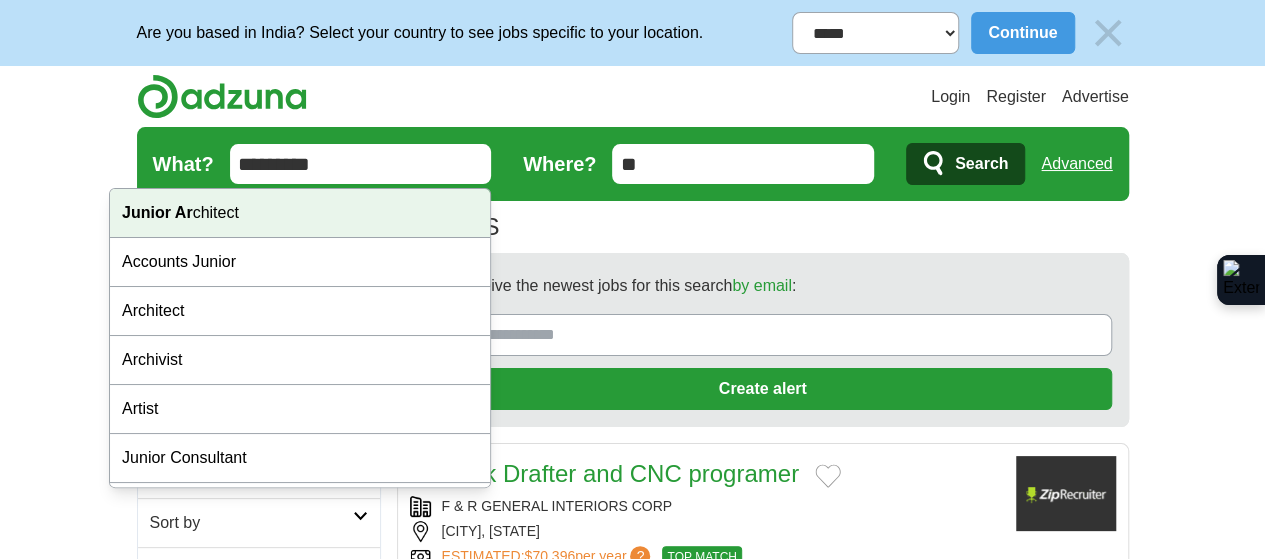 click on "Junior Ar chitect" at bounding box center [300, 213] 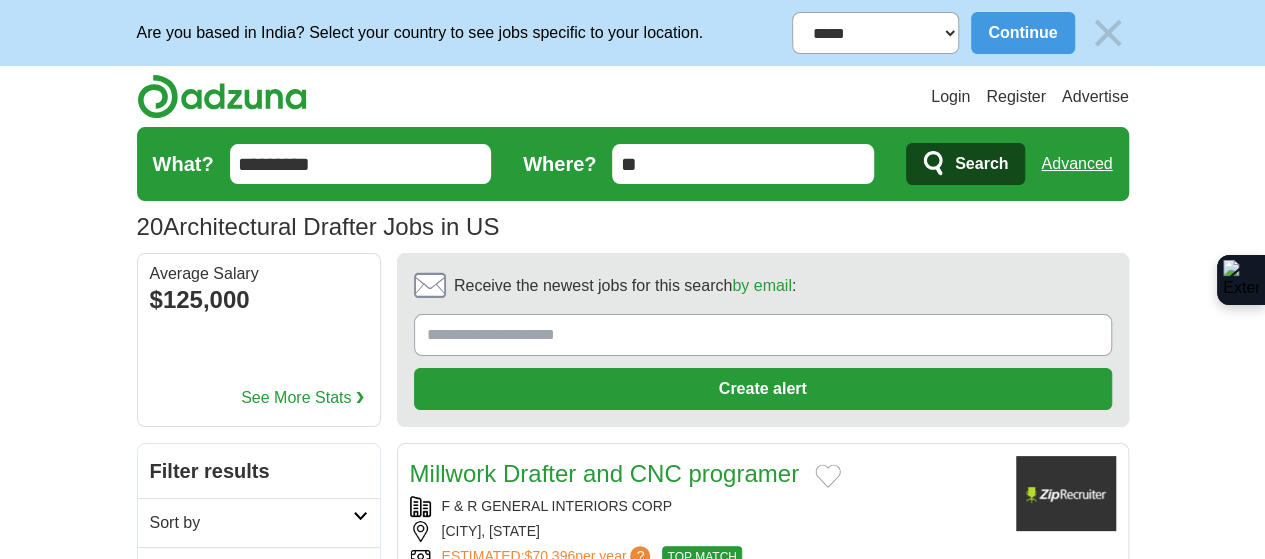 type on "**********" 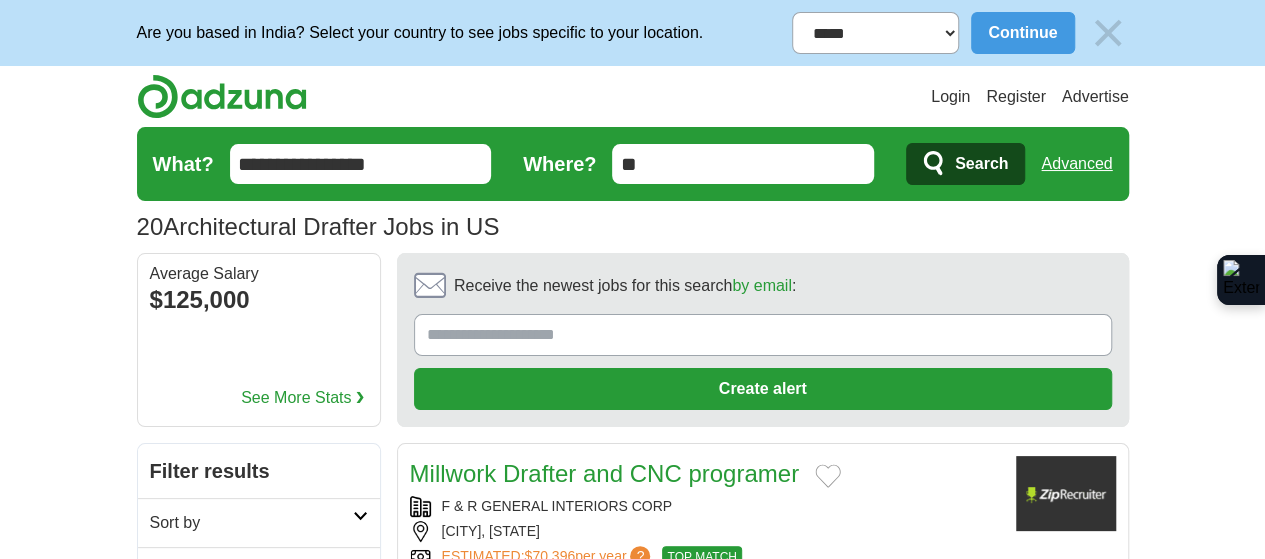 click 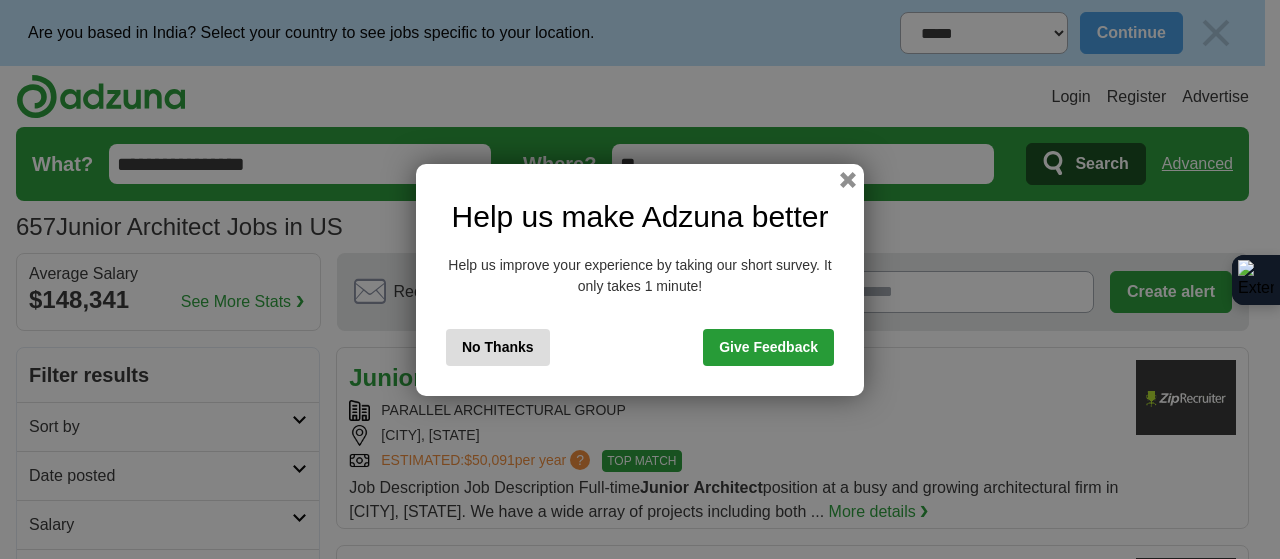 scroll, scrollTop: 0, scrollLeft: 0, axis: both 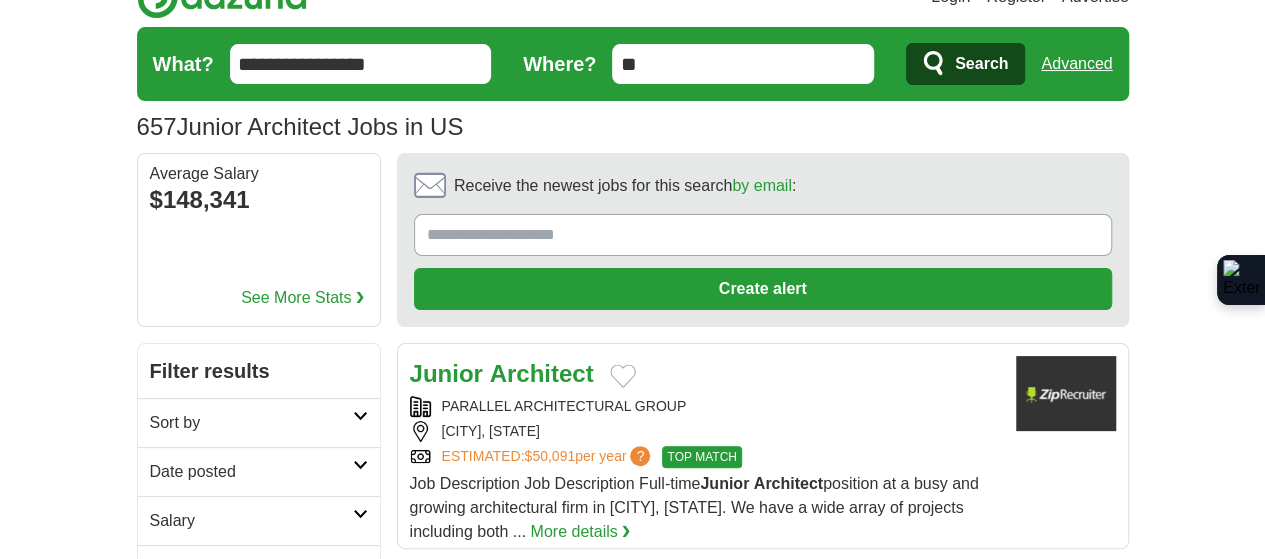 click at bounding box center [360, 465] 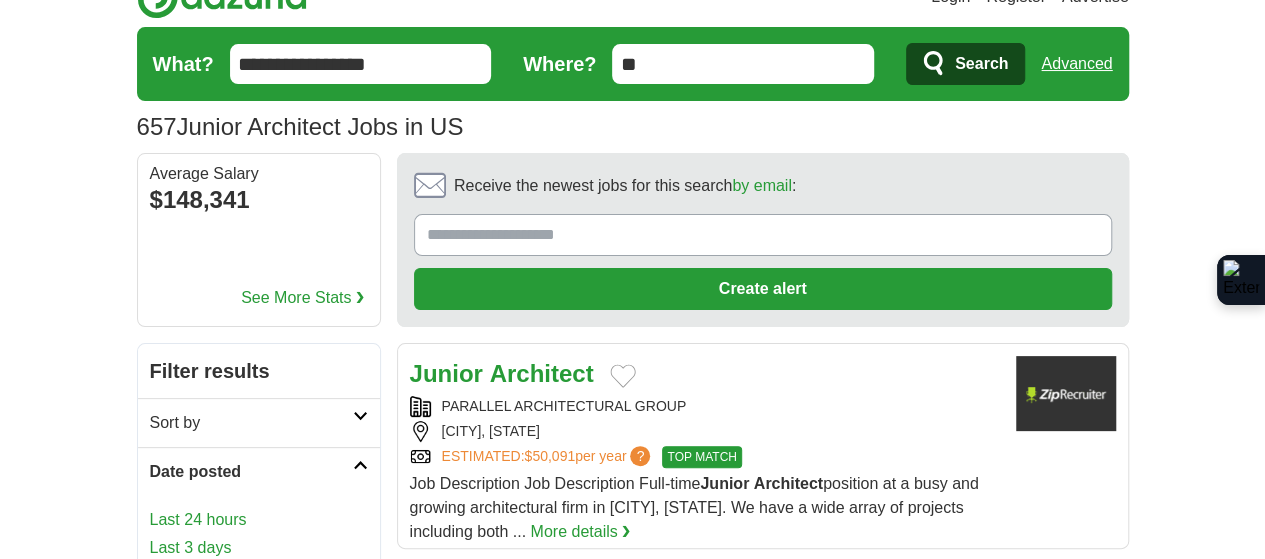 click on "Last 3 days" at bounding box center (259, 548) 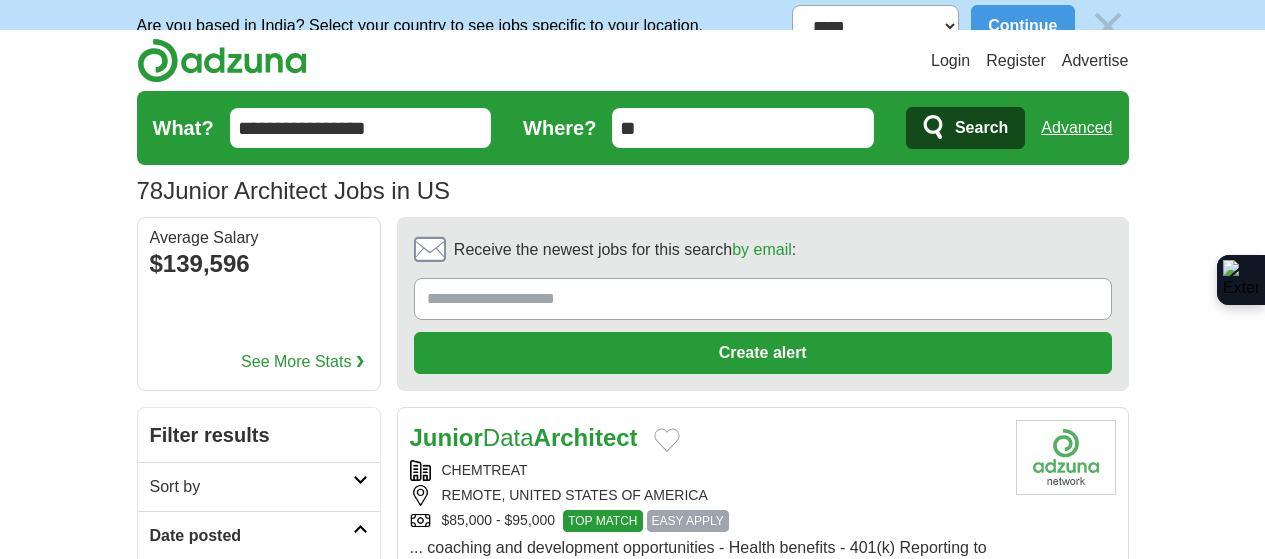 scroll, scrollTop: 0, scrollLeft: 0, axis: both 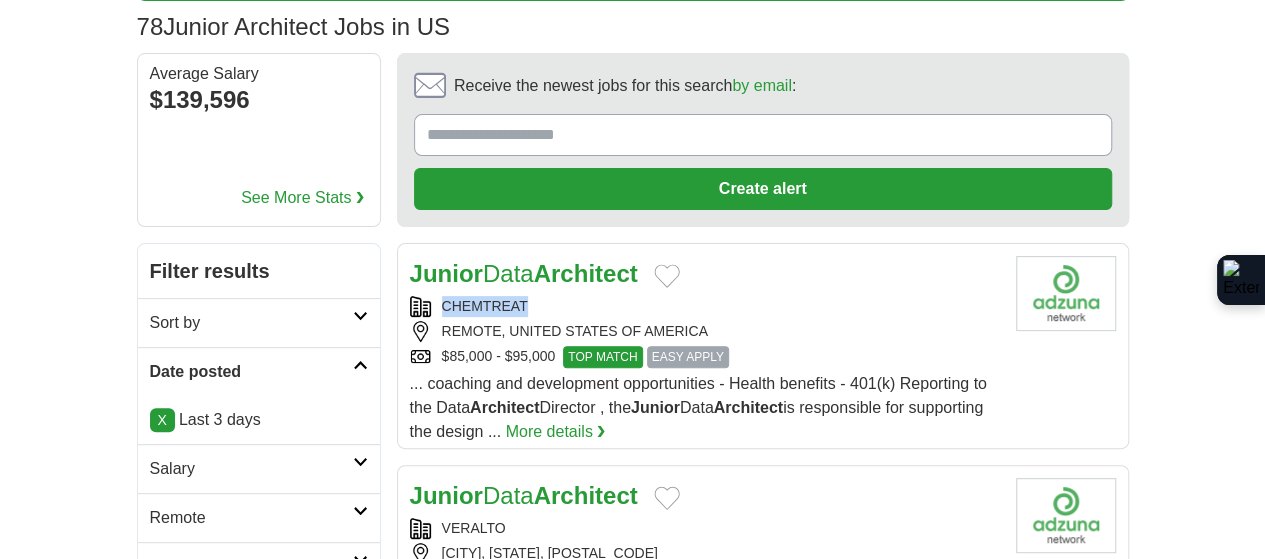 copy on "CHEMTREAT" 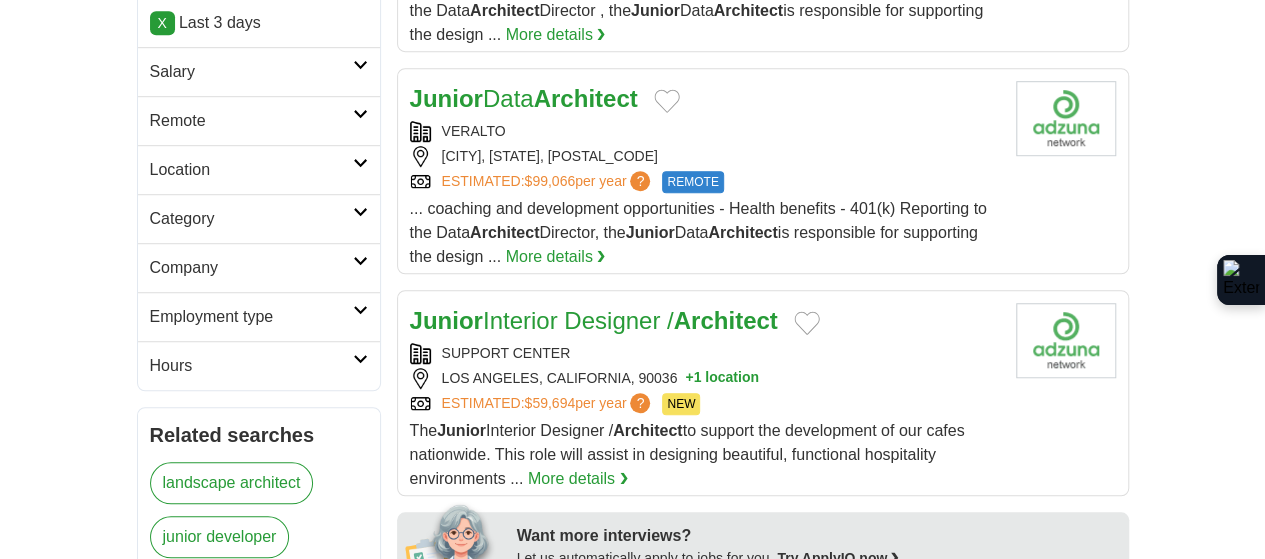 scroll, scrollTop: 600, scrollLeft: 0, axis: vertical 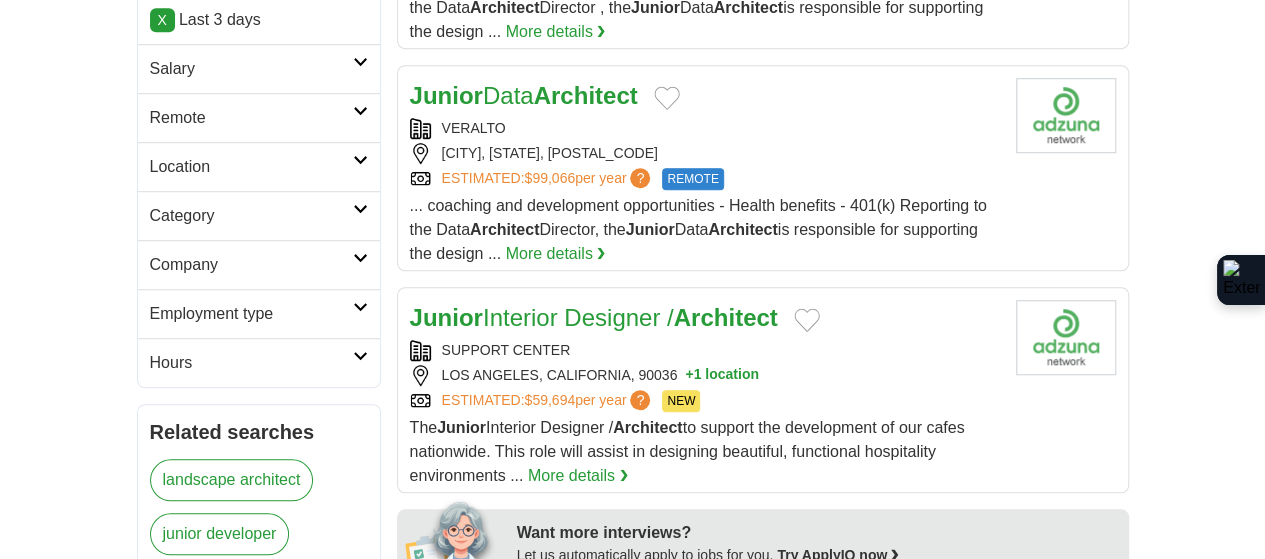 copy on "SUPPORT CENTER
LOS ANGELES, CALIFORNIA" 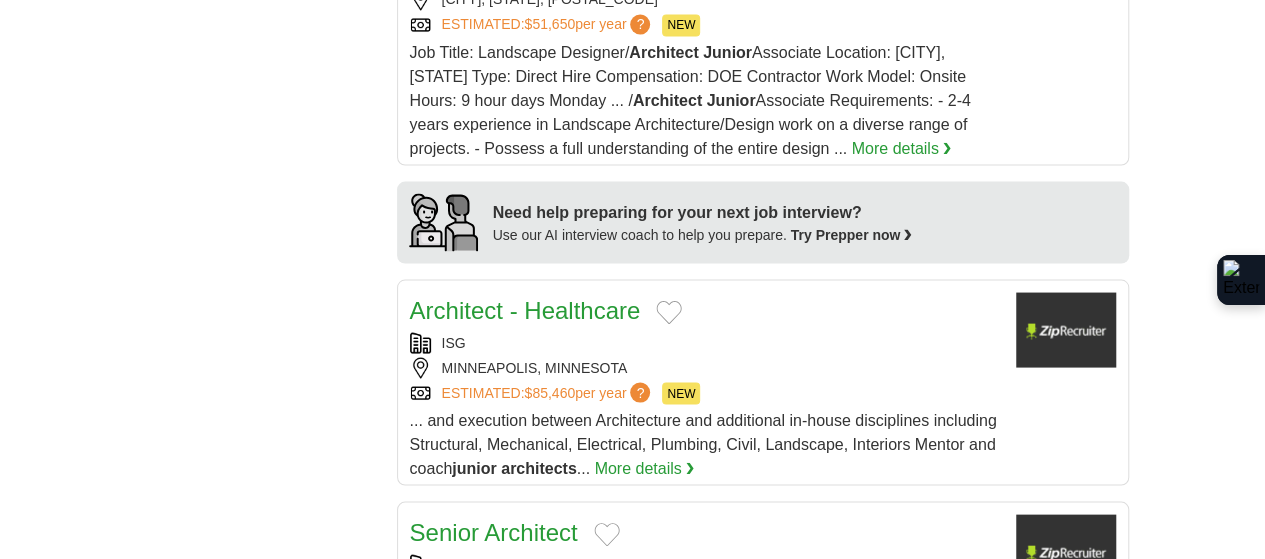 scroll, scrollTop: 2000, scrollLeft: 0, axis: vertical 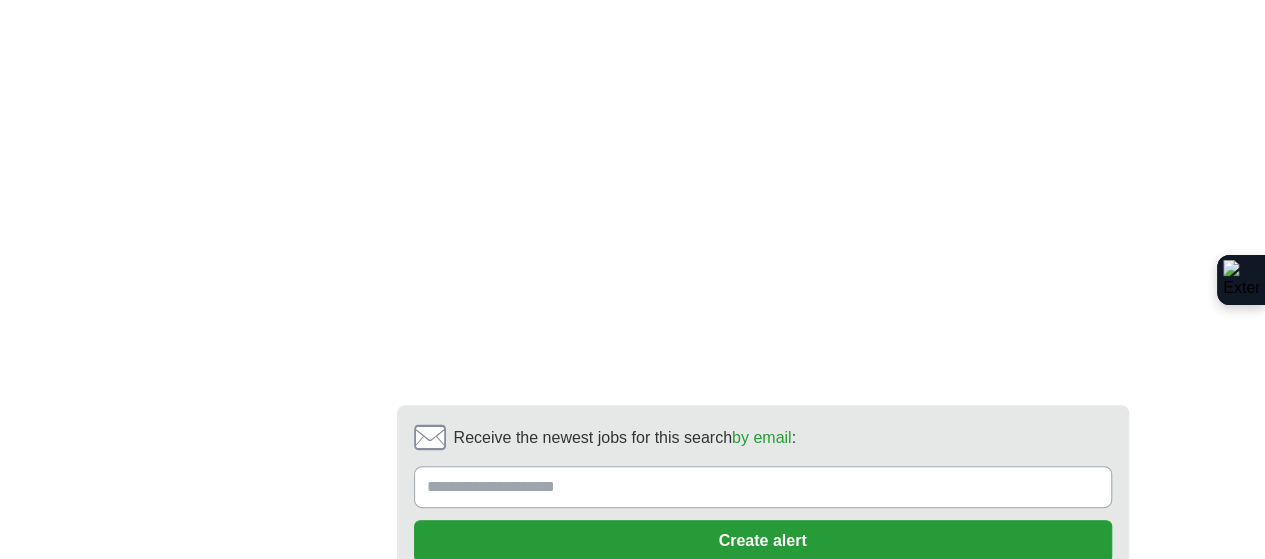 click on "2" at bounding box center [629, 645] 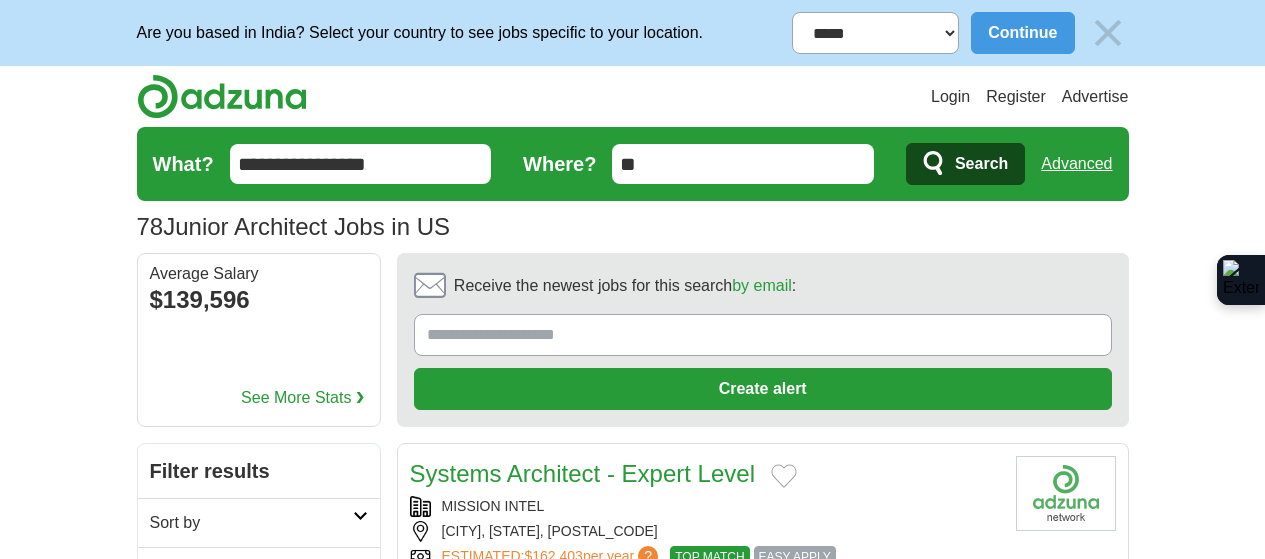 scroll, scrollTop: 415, scrollLeft: 0, axis: vertical 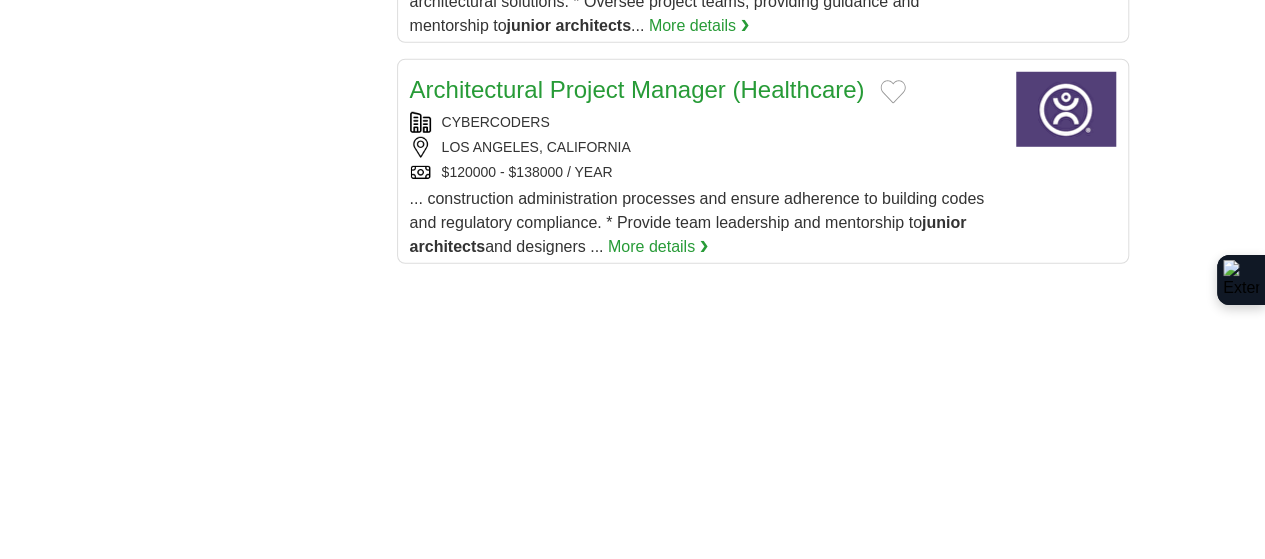 click on "3" at bounding box center [730, 888] 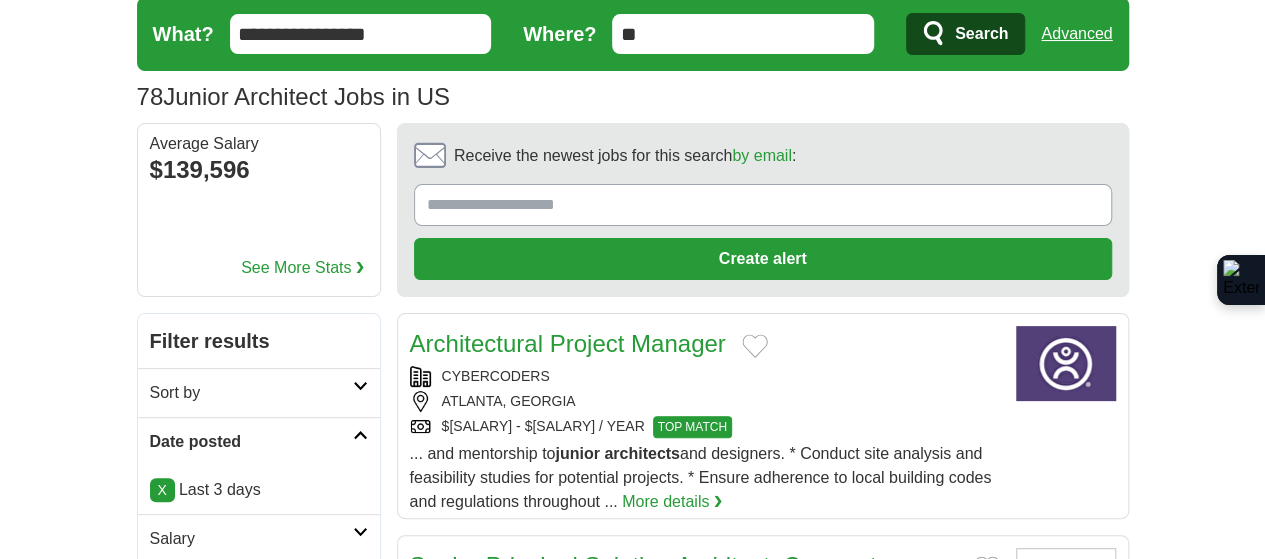 scroll, scrollTop: 130, scrollLeft: 0, axis: vertical 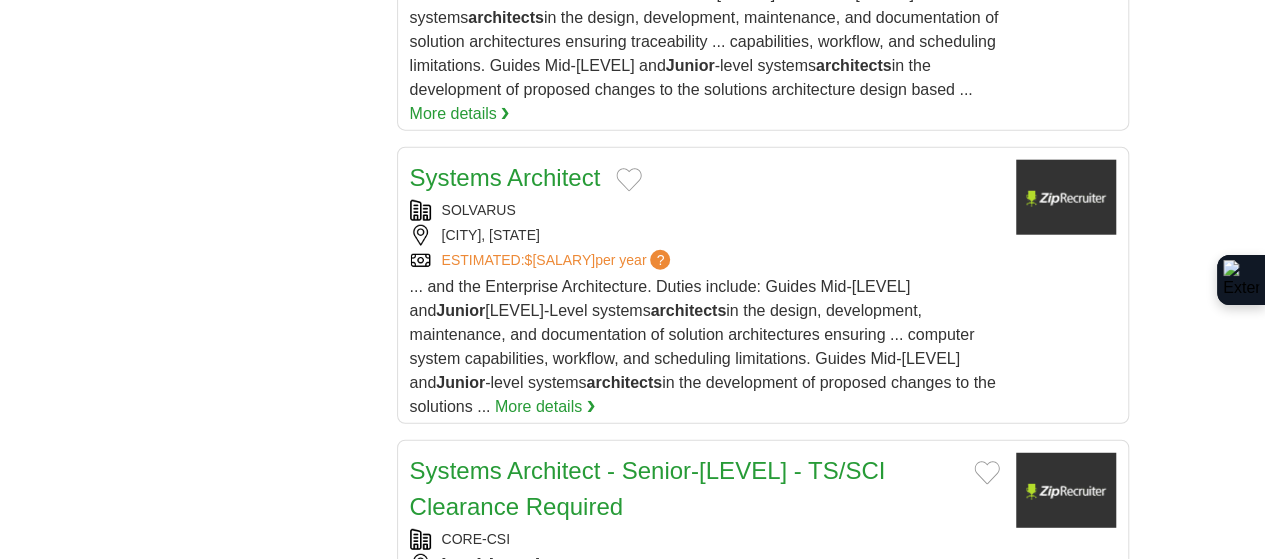 click on "4" at bounding box center [777, 1025] 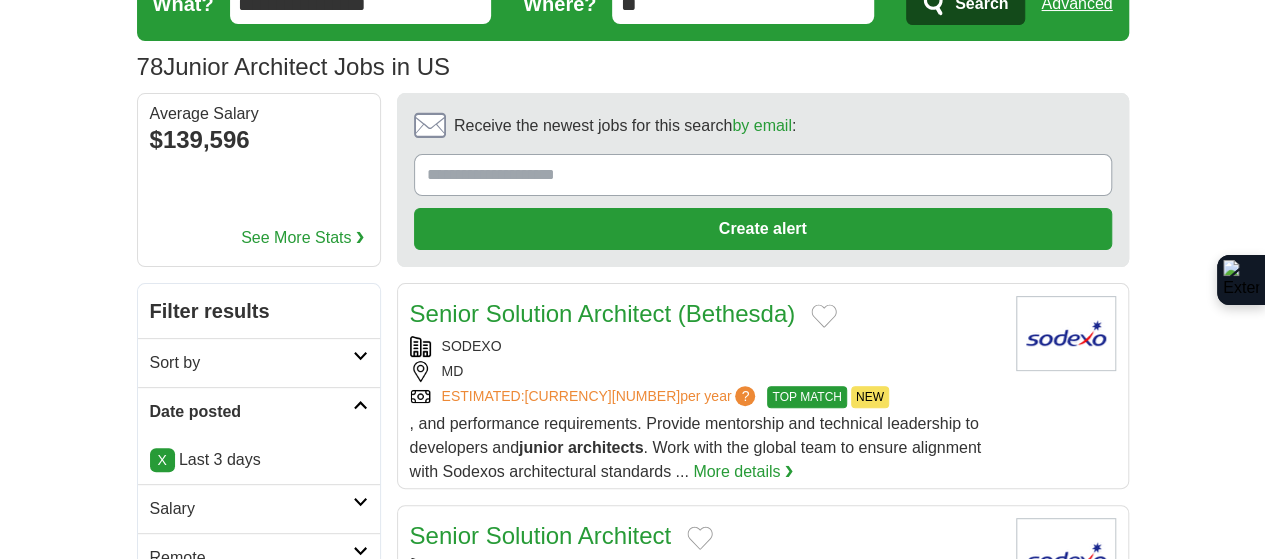 scroll, scrollTop: 318, scrollLeft: 0, axis: vertical 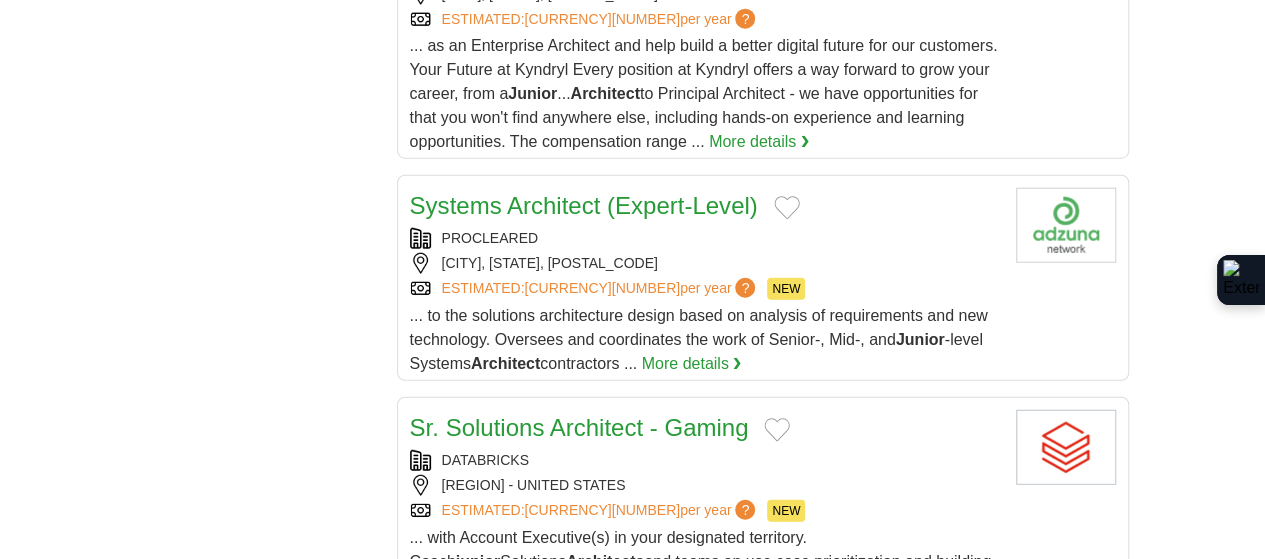 click on "5" at bounding box center [825, 875] 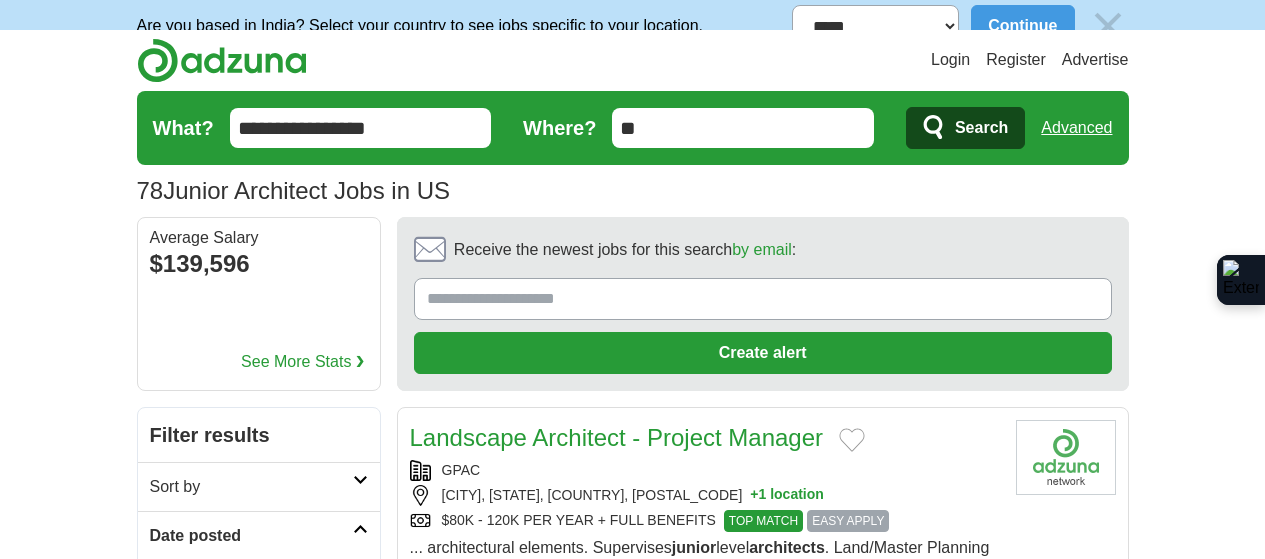 scroll, scrollTop: 0, scrollLeft: 0, axis: both 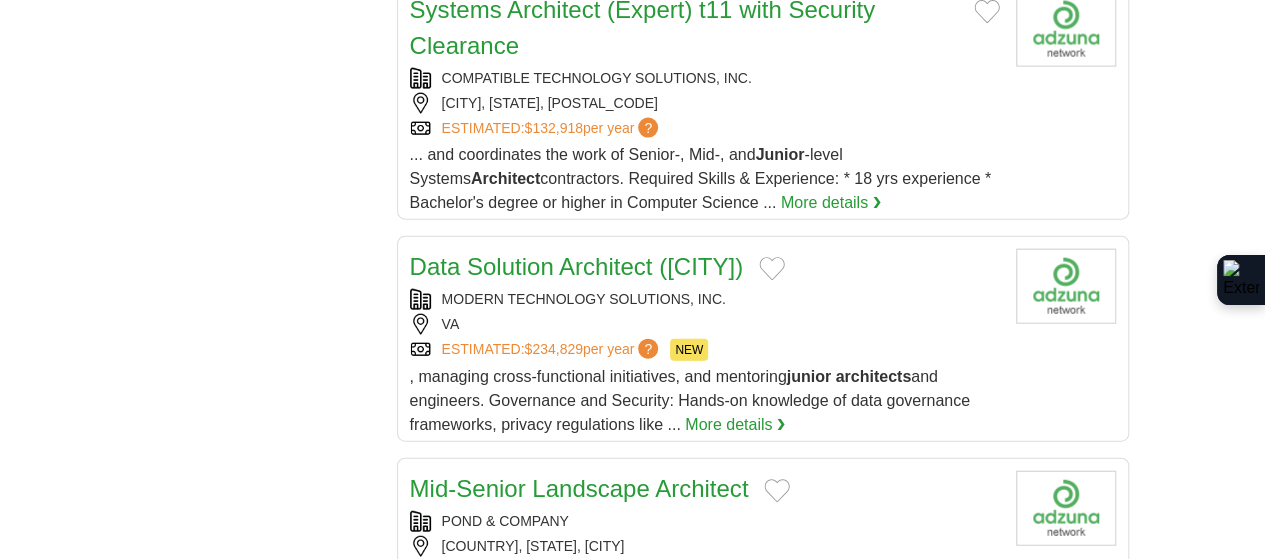click on "6" at bounding box center [872, 936] 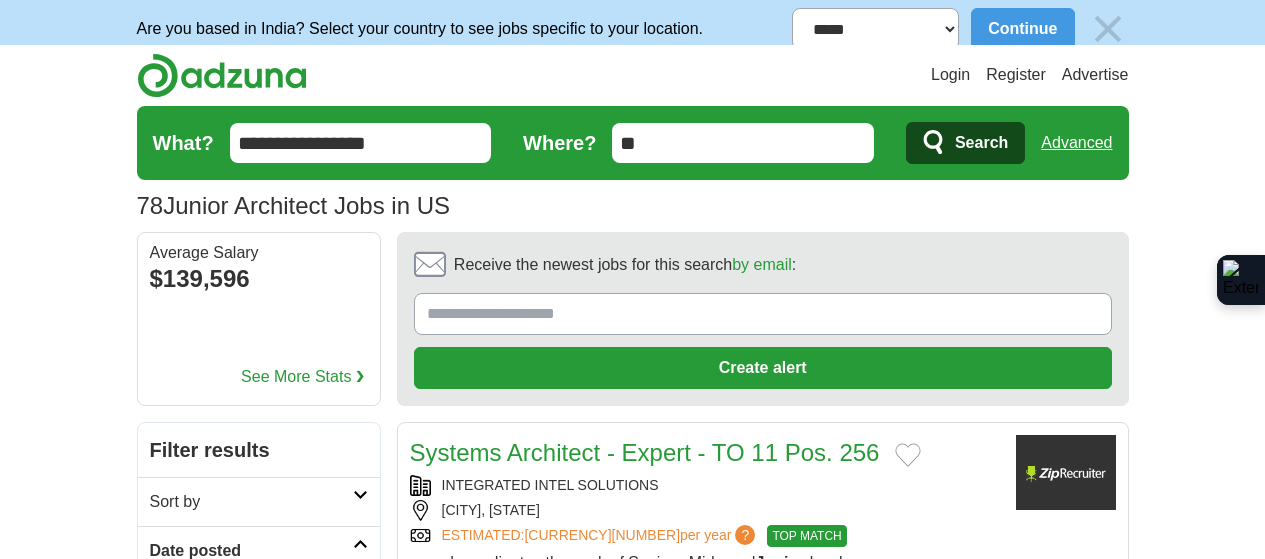 scroll, scrollTop: 214, scrollLeft: 0, axis: vertical 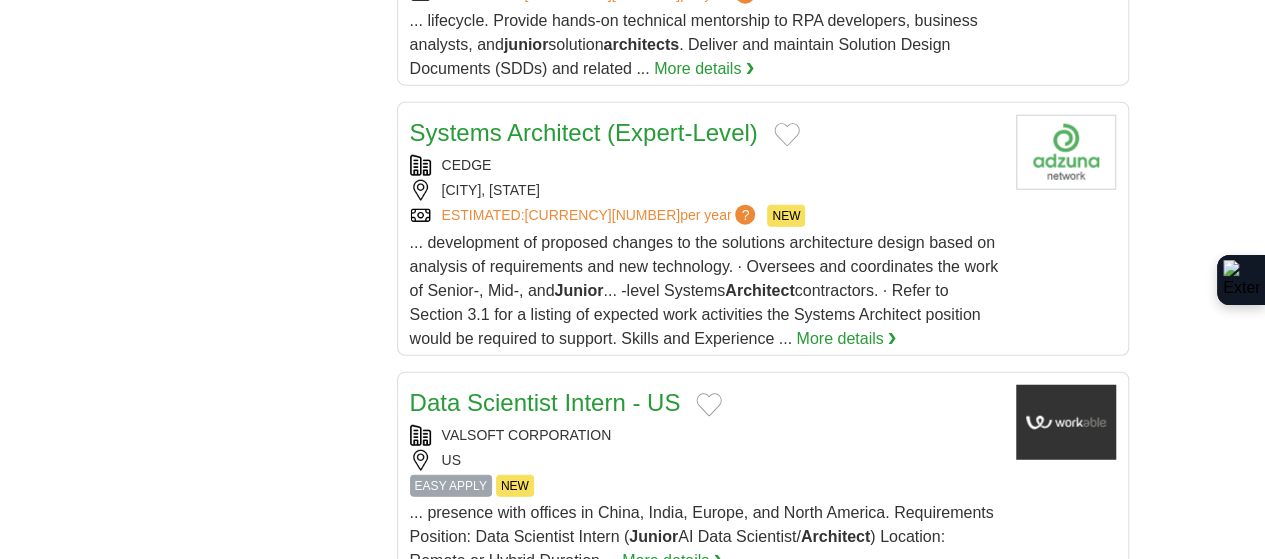 click on "7" at bounding box center (919, 850) 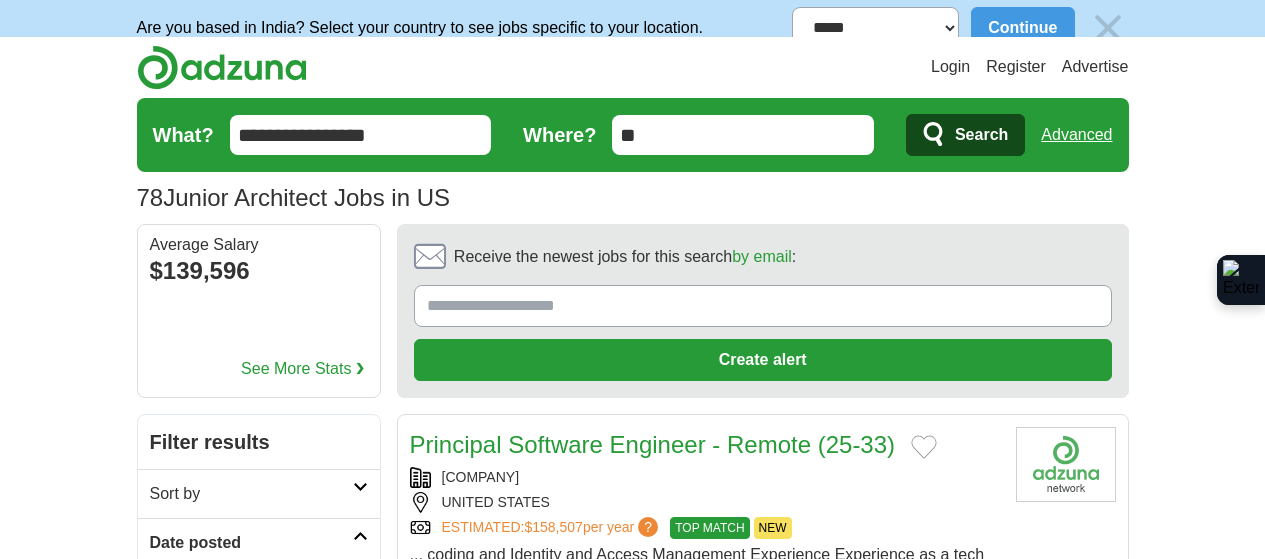 scroll, scrollTop: 332, scrollLeft: 0, axis: vertical 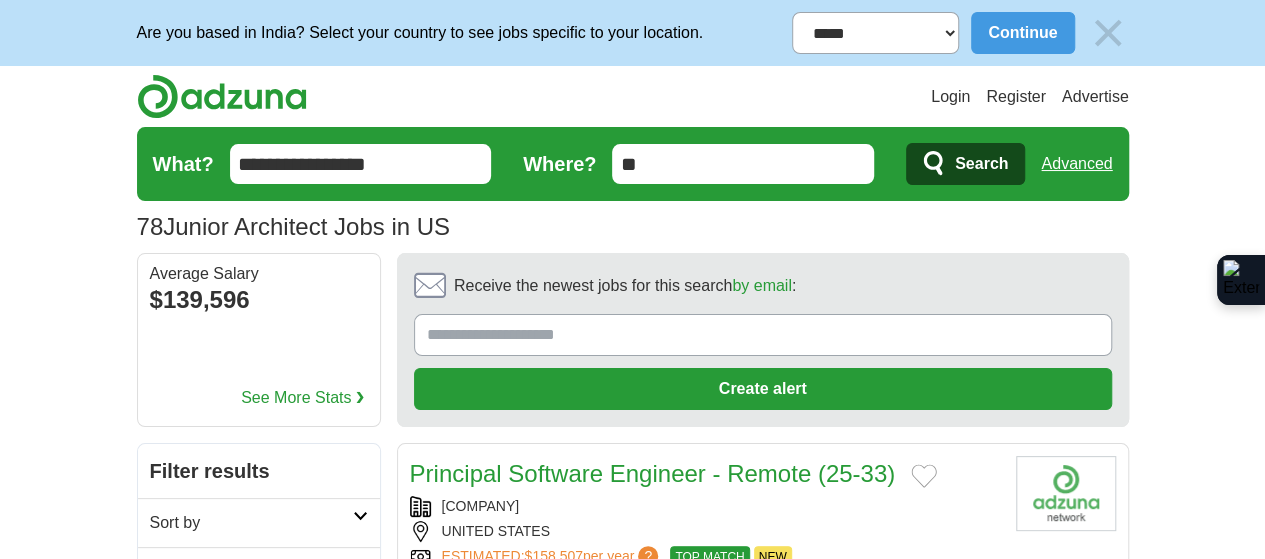 click on "**********" at bounding box center [361, 164] 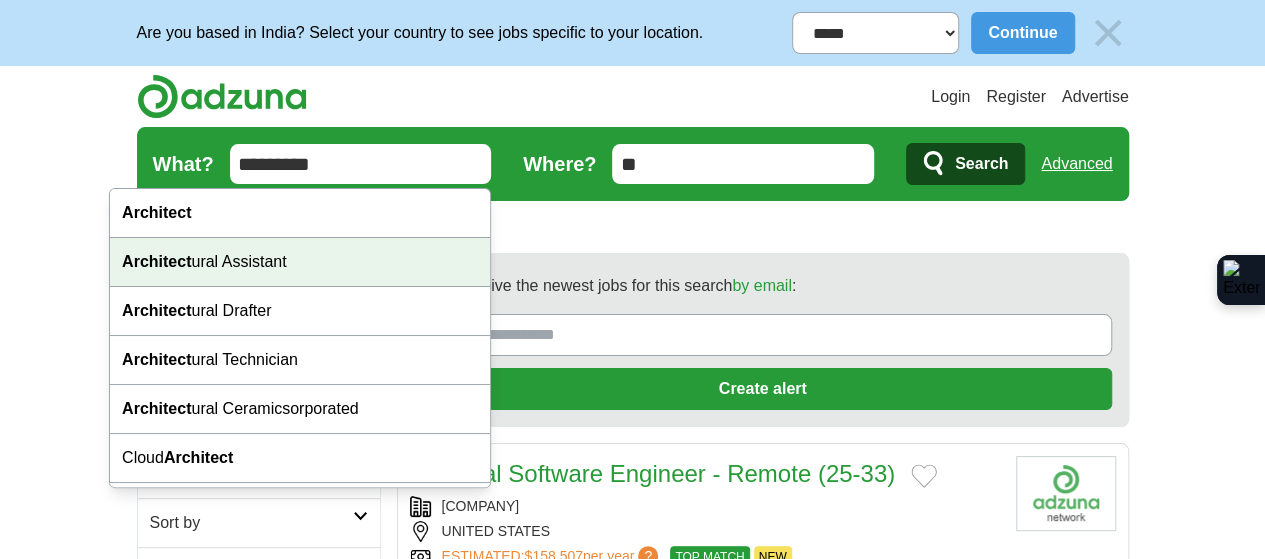 click on "Architect ural Assistant" at bounding box center [300, 262] 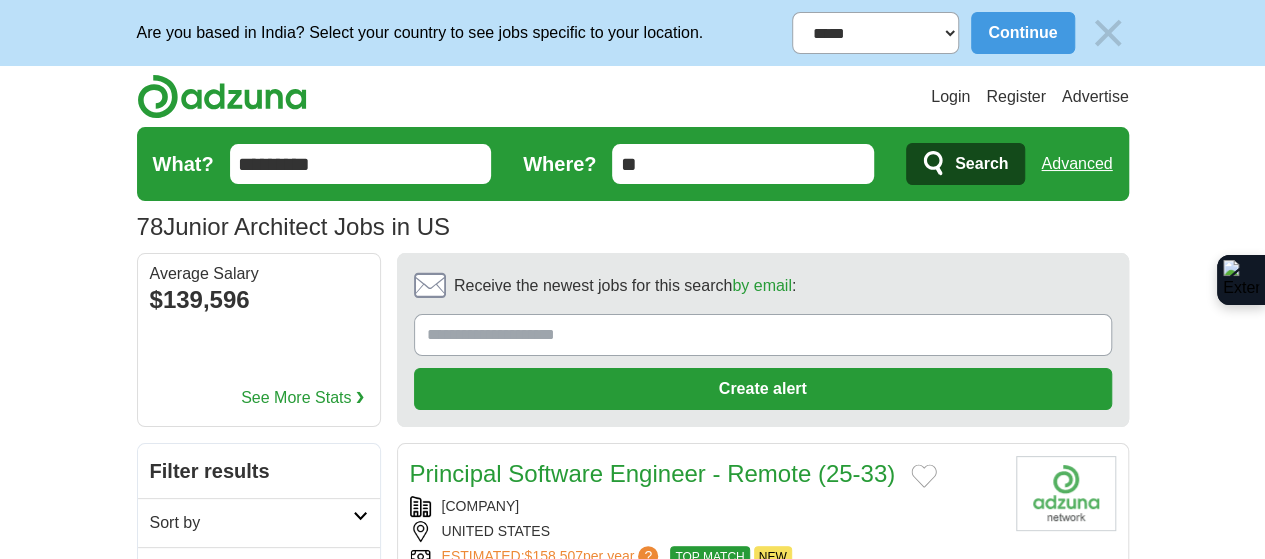 type on "**********" 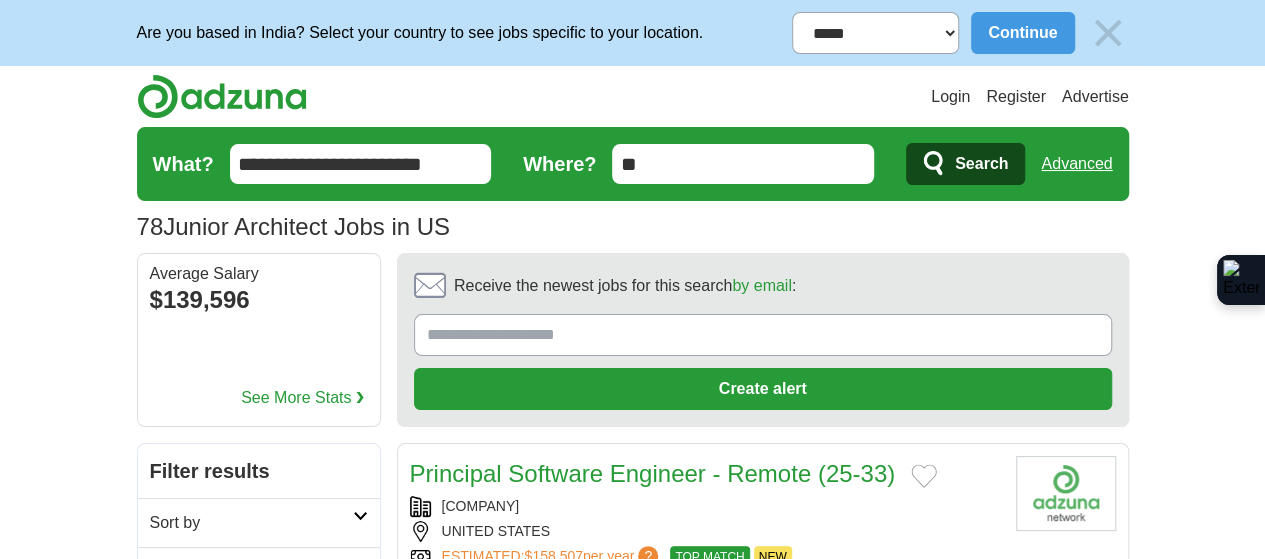 click on "Search" at bounding box center [981, 164] 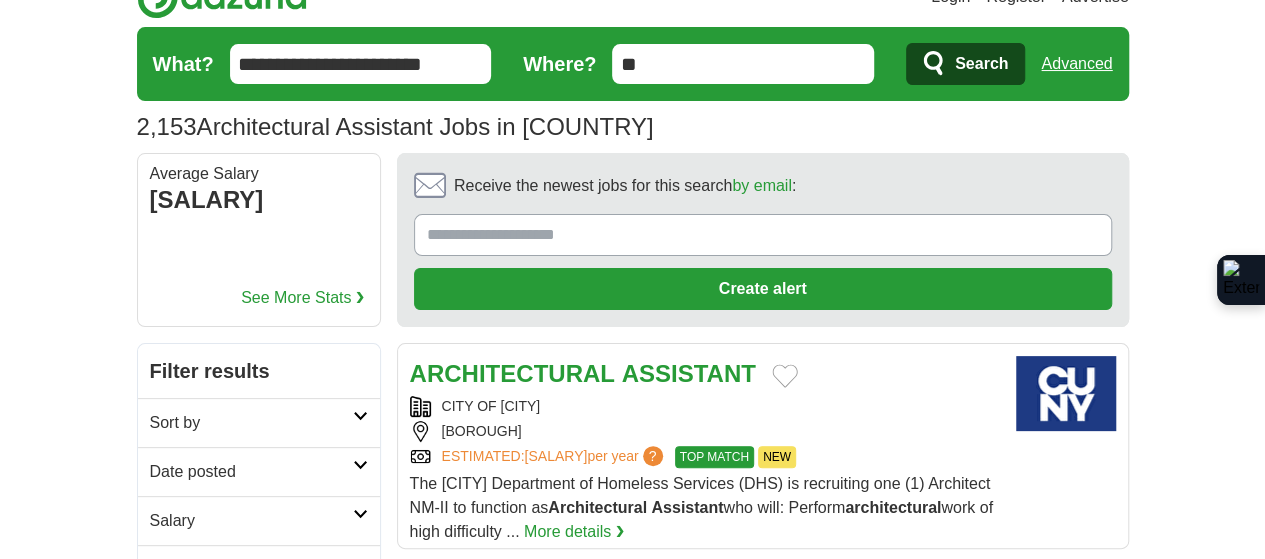 scroll, scrollTop: 100, scrollLeft: 0, axis: vertical 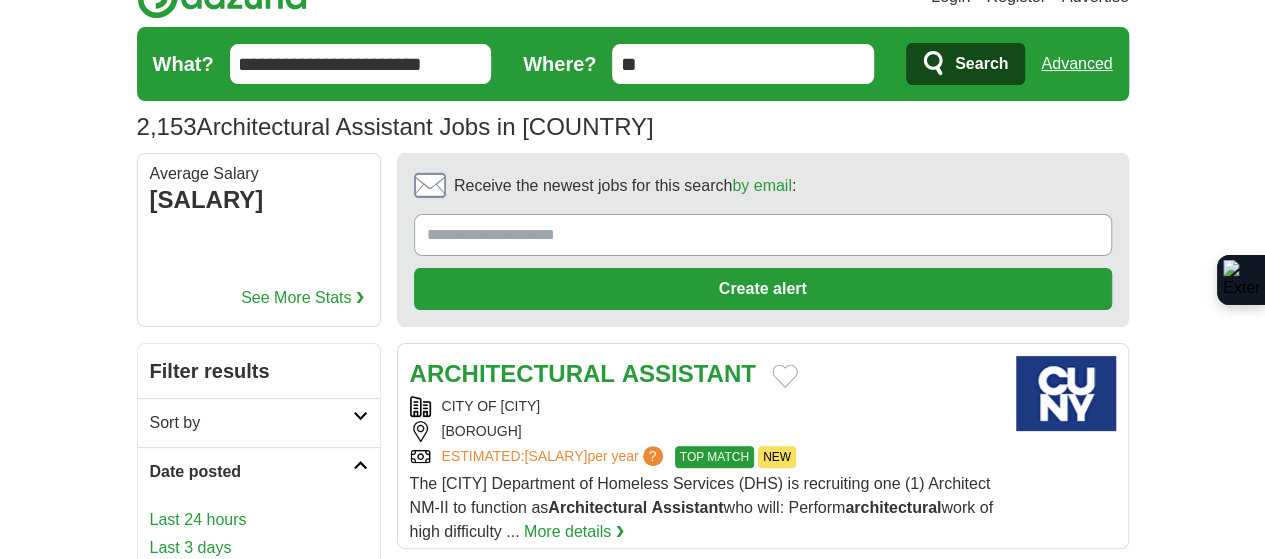 click on "Last 3 days" at bounding box center [259, 548] 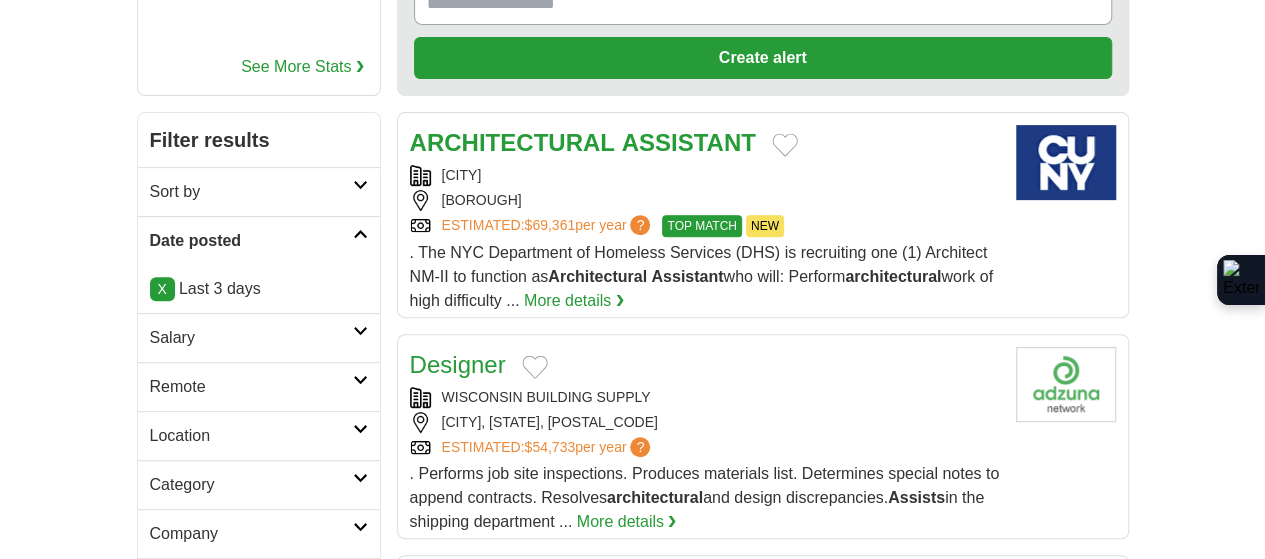 scroll, scrollTop: 333, scrollLeft: 0, axis: vertical 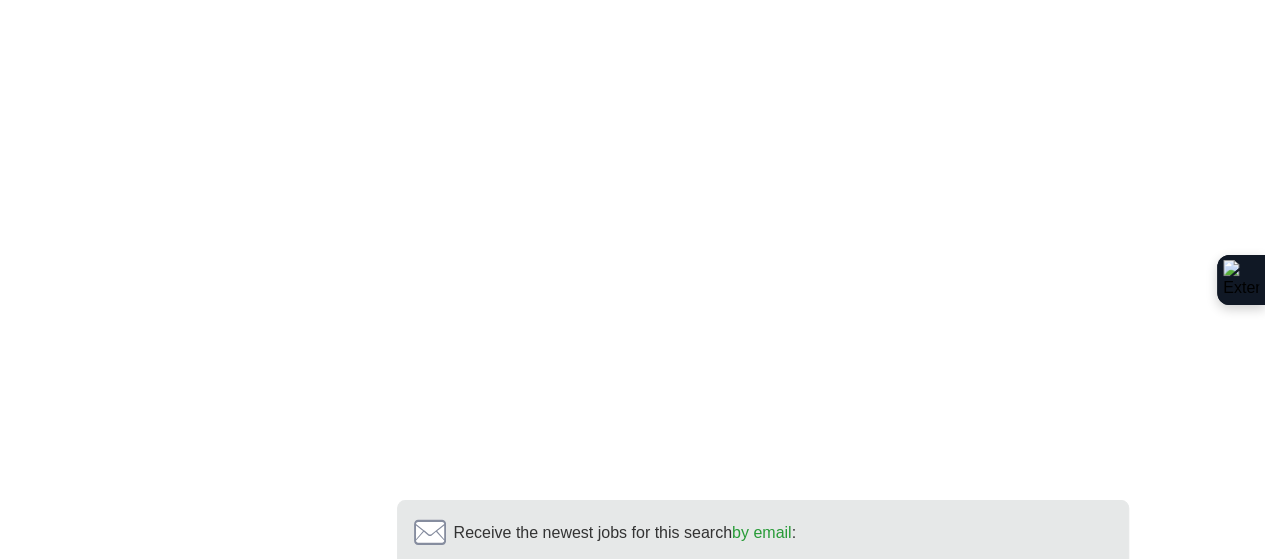 click on "2" at bounding box center [578, 740] 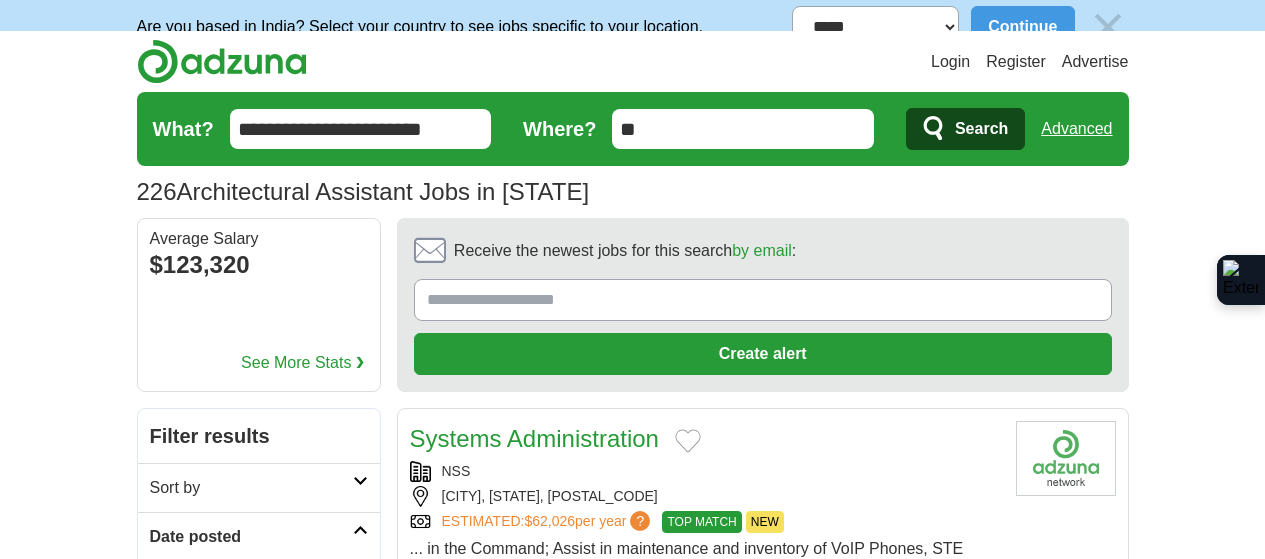 scroll, scrollTop: 0, scrollLeft: 0, axis: both 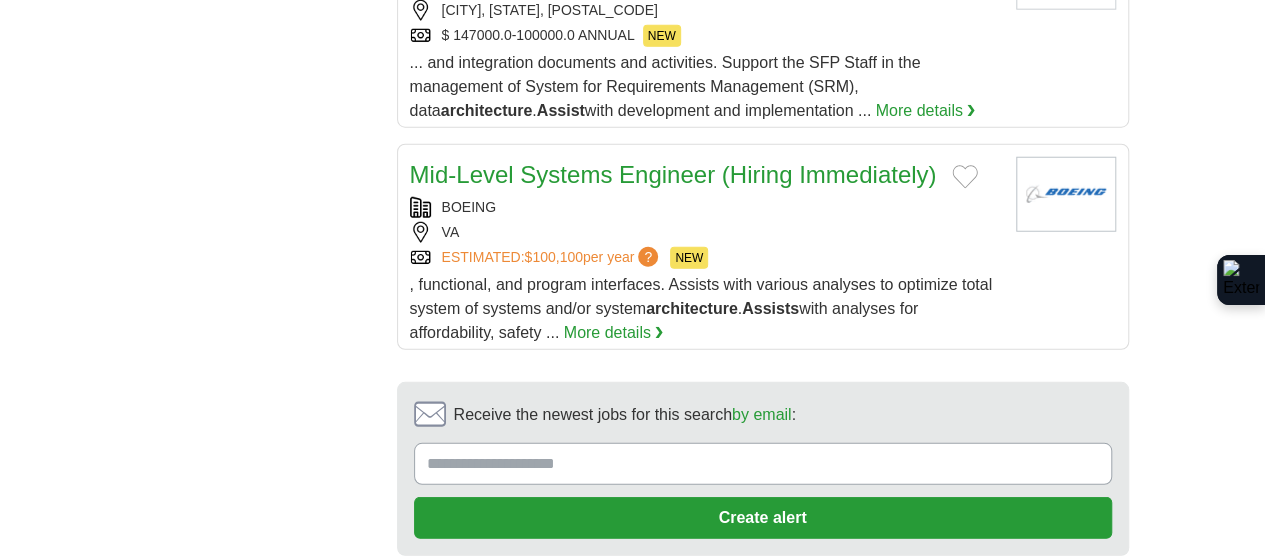 click on "3" at bounding box center [679, 622] 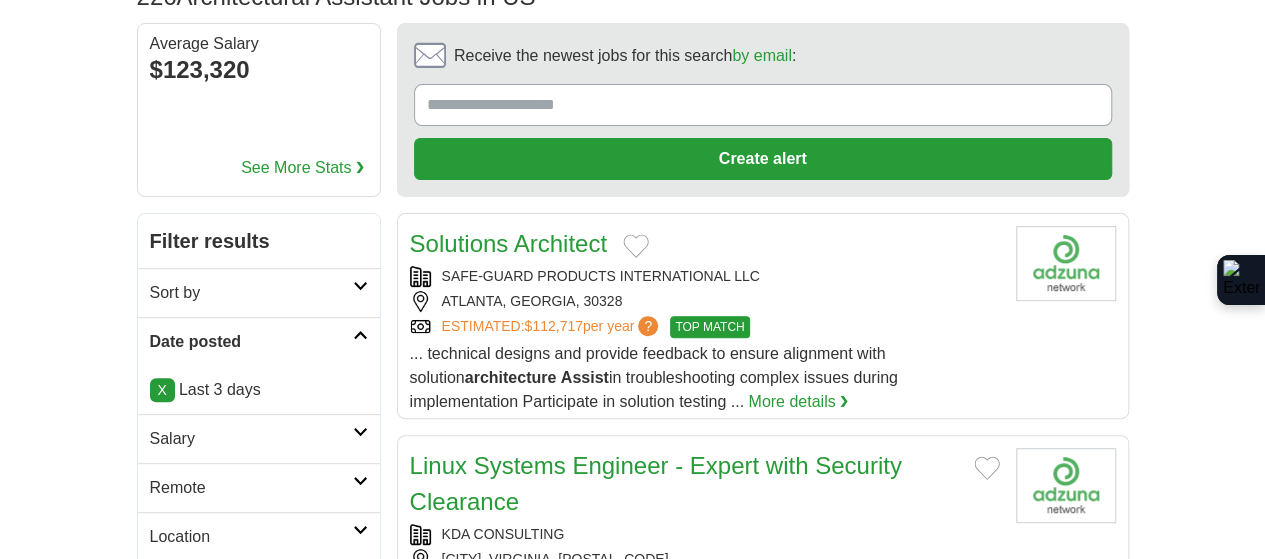 scroll, scrollTop: 230, scrollLeft: 0, axis: vertical 